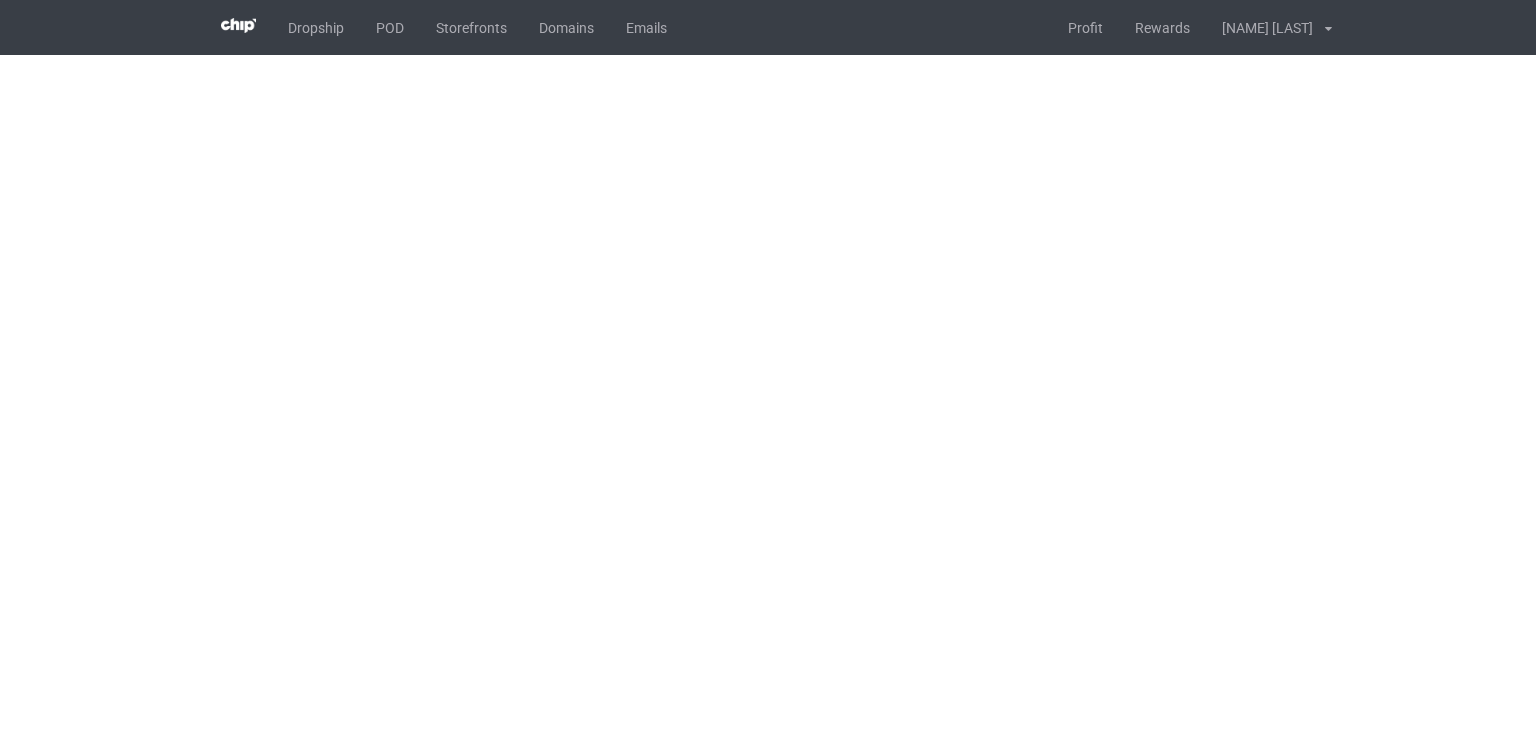 scroll, scrollTop: 0, scrollLeft: 0, axis: both 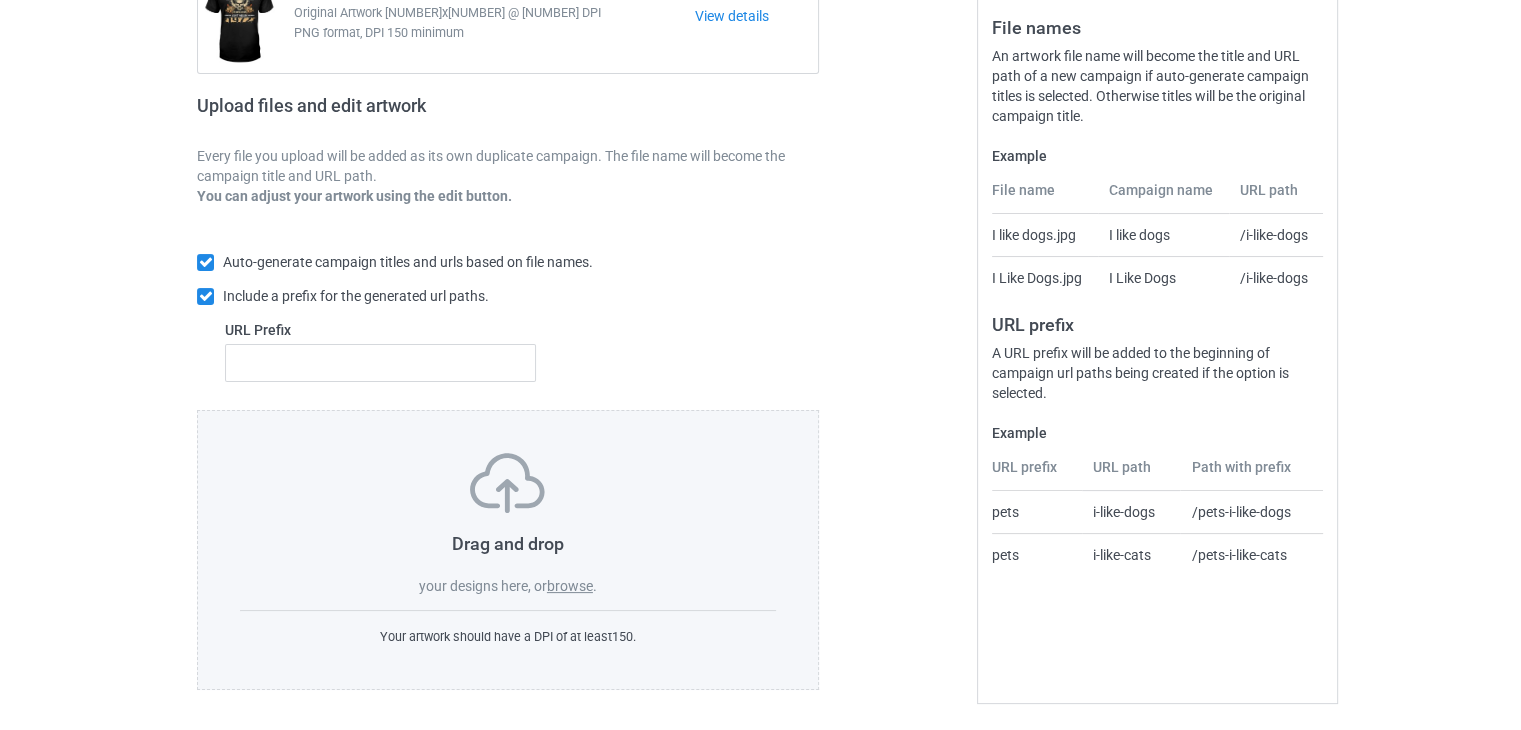 click on "browse" at bounding box center (570, 586) 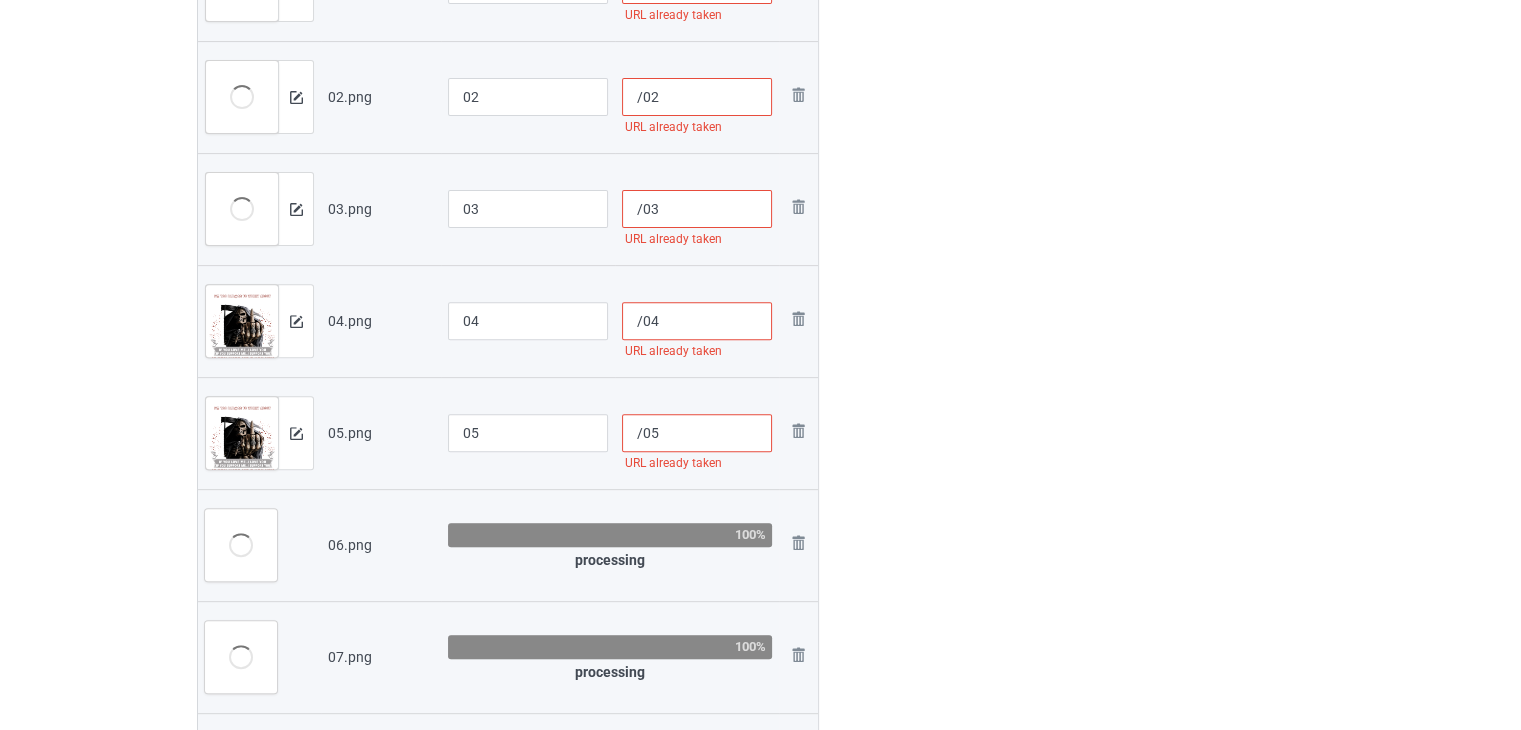 scroll, scrollTop: 700, scrollLeft: 0, axis: vertical 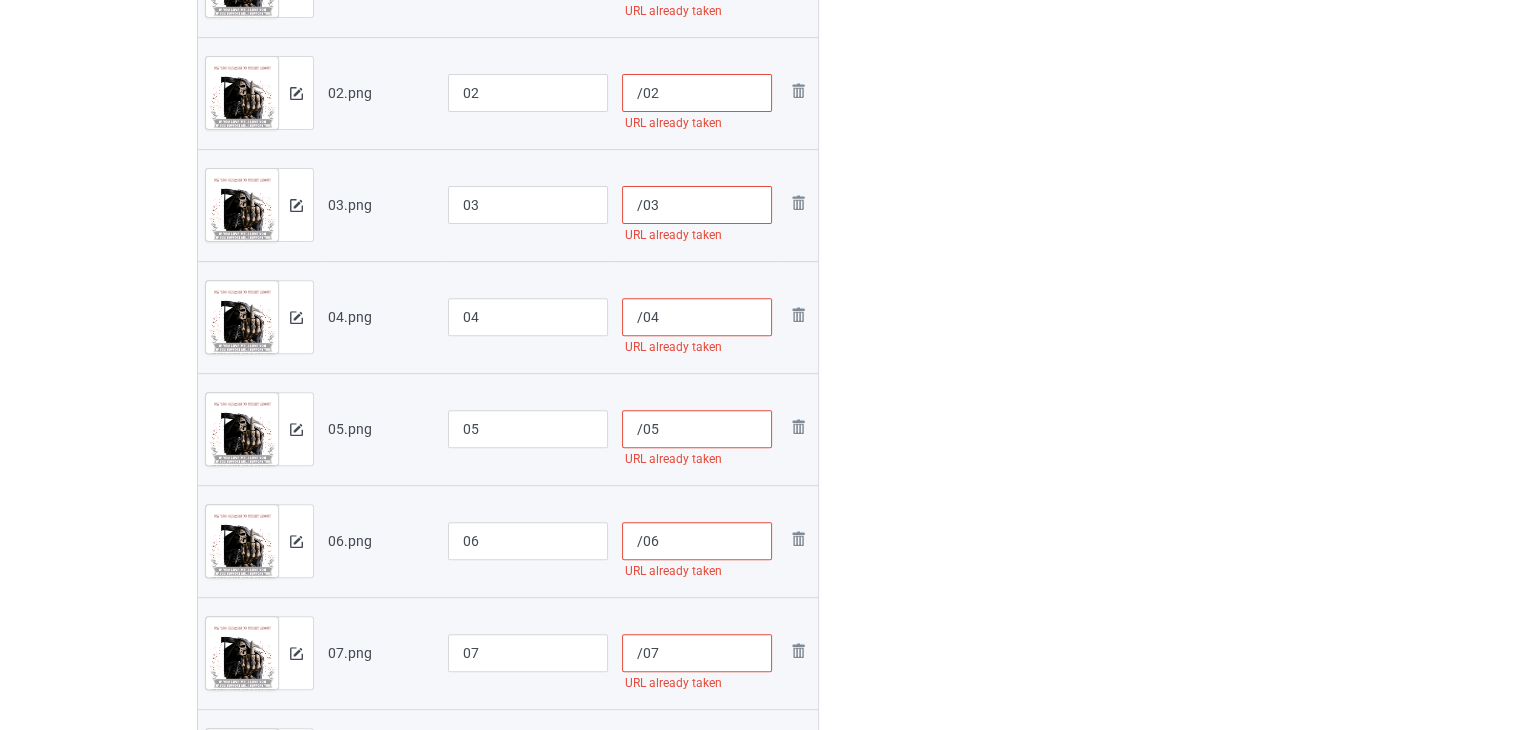 drag, startPoint x: 1371, startPoint y: 0, endPoint x: 1033, endPoint y: 55, distance: 342.44562 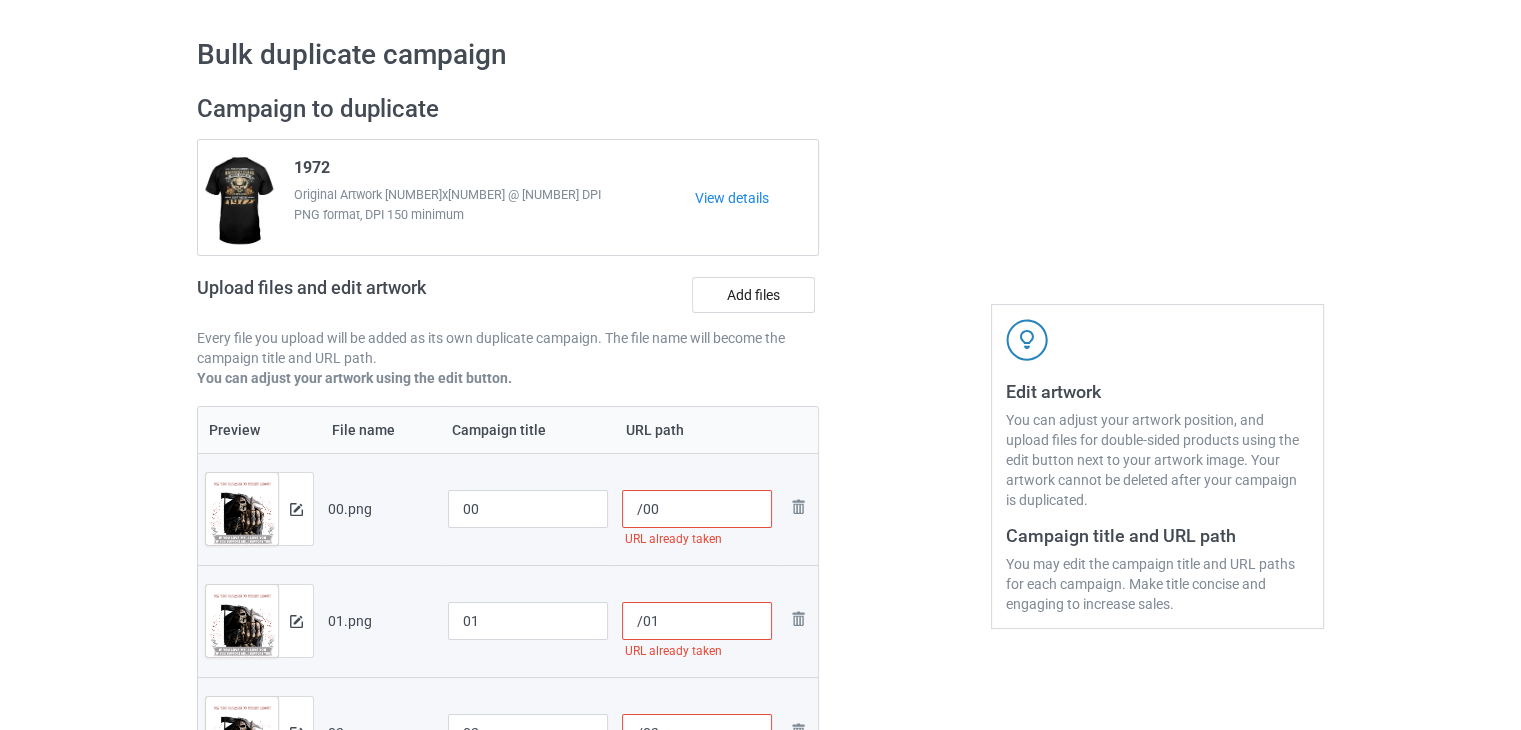 scroll, scrollTop: 200, scrollLeft: 0, axis: vertical 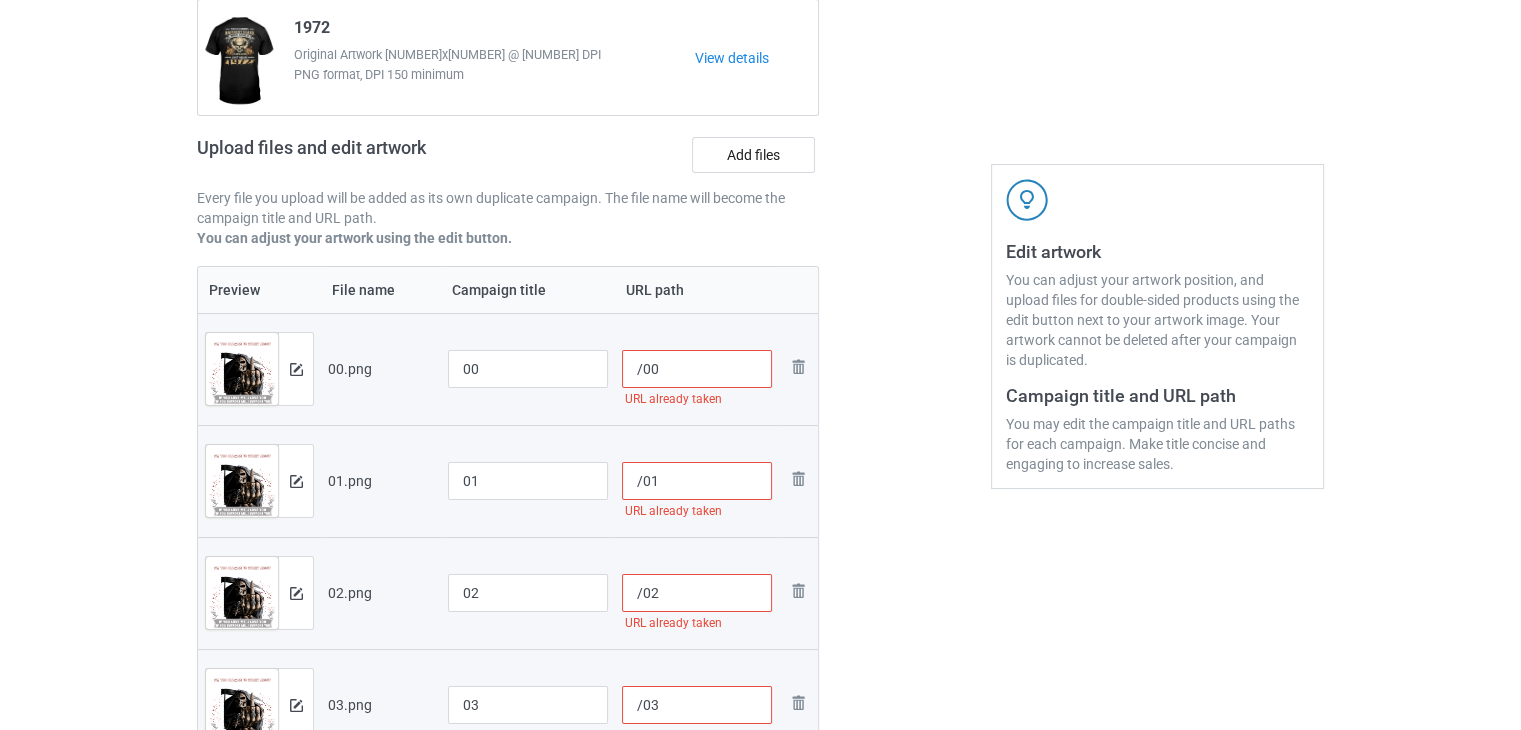 click on "/00" at bounding box center [697, 369] 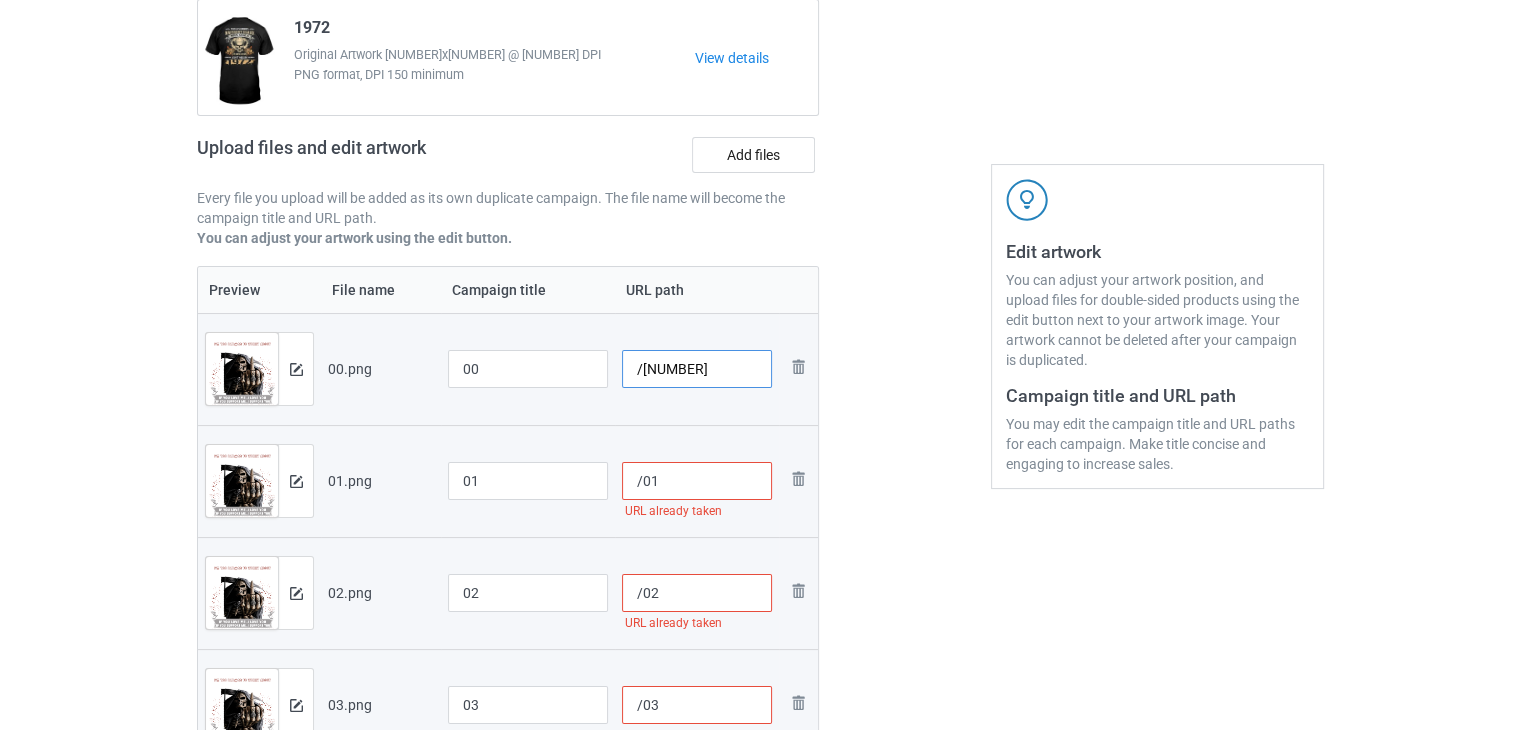 drag, startPoint x: 702, startPoint y: 371, endPoint x: 660, endPoint y: 385, distance: 44.27189 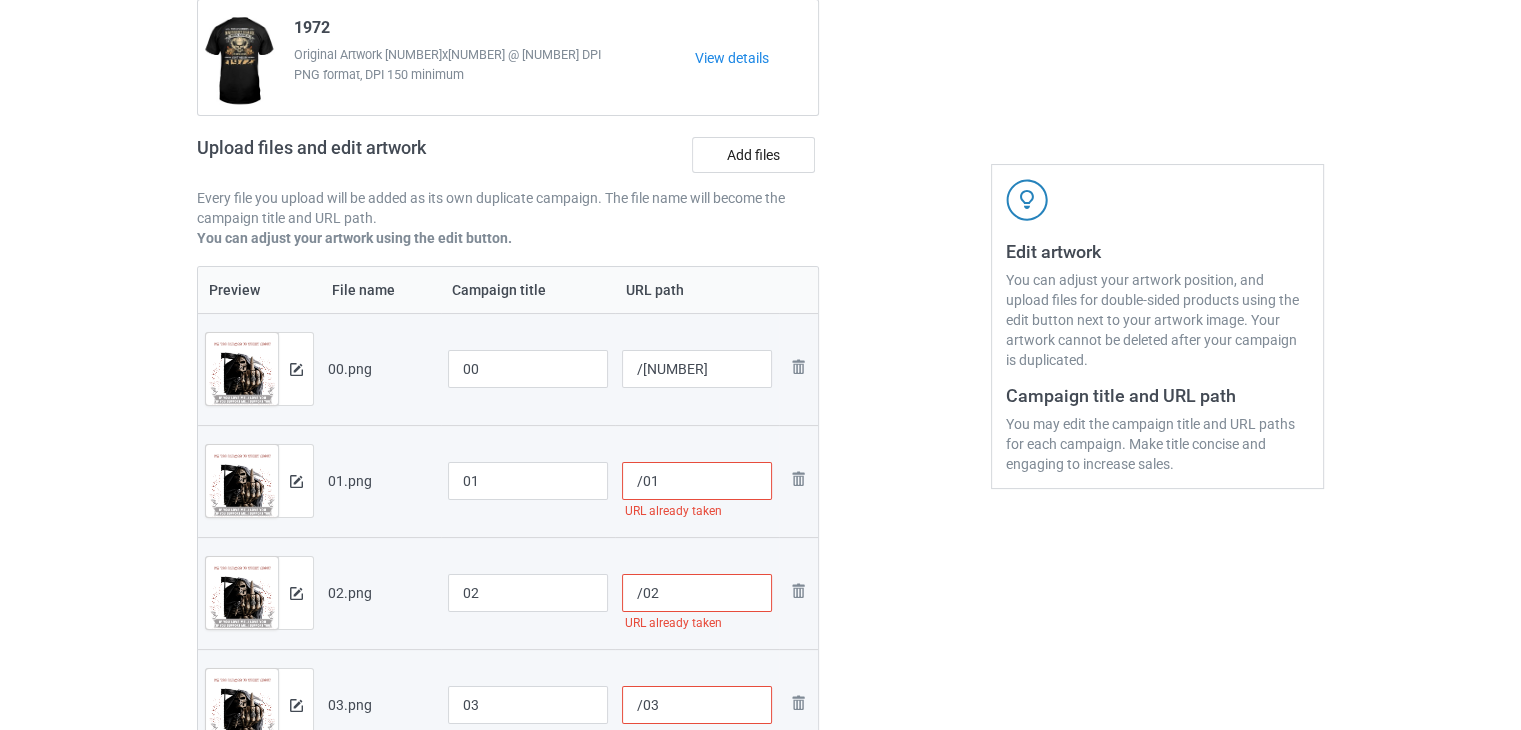click on "/01" at bounding box center (697, 481) 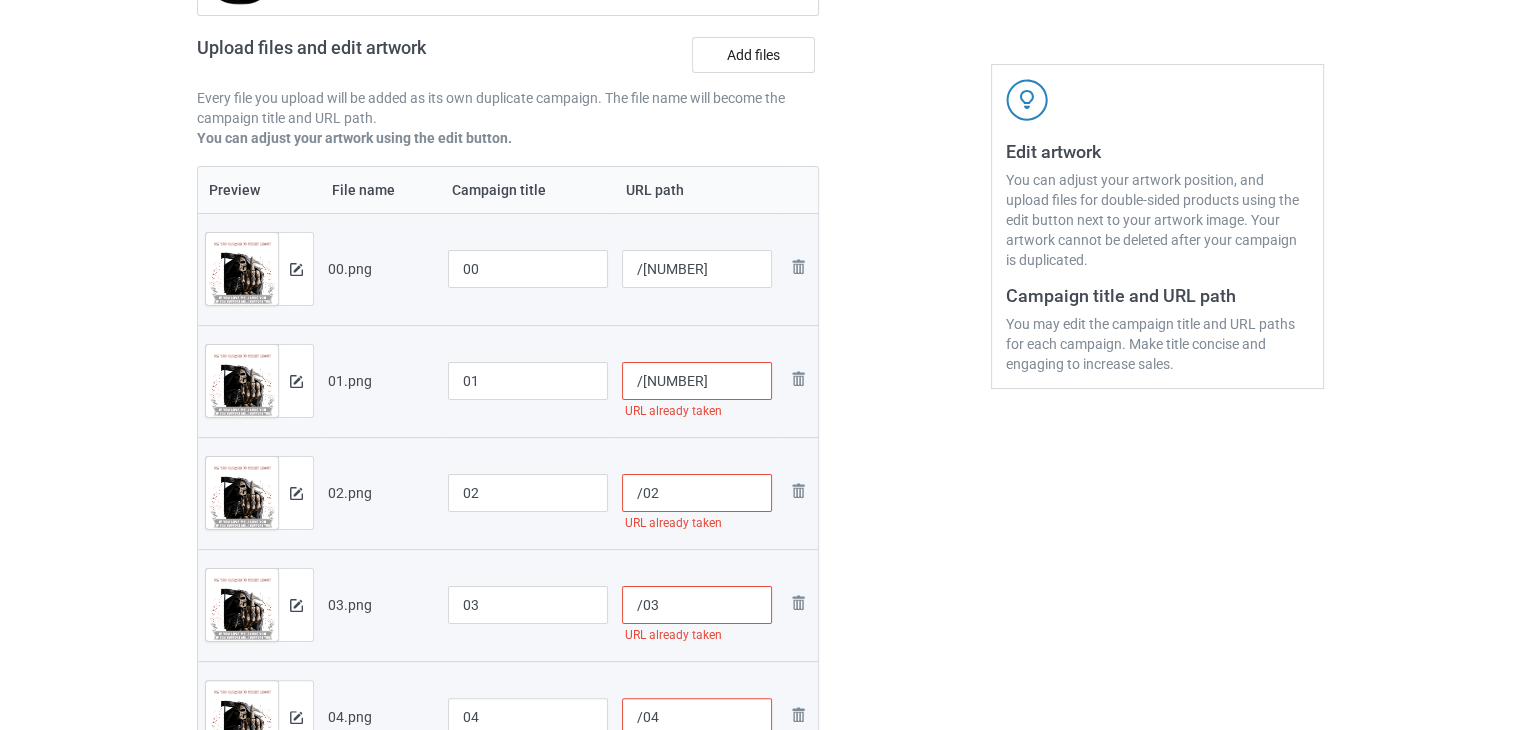 type on "/[NUMBER]" 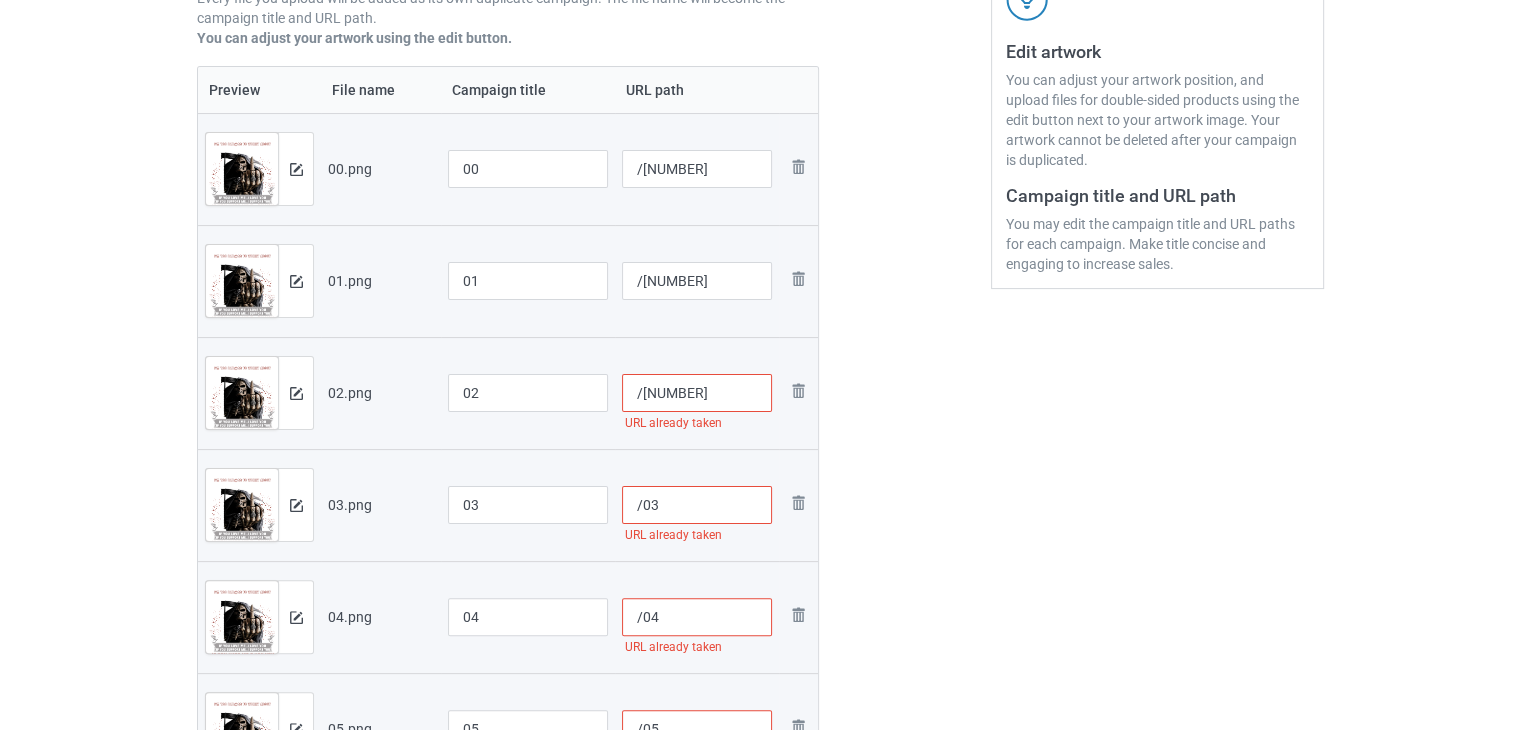 type on "/[NUMBER]" 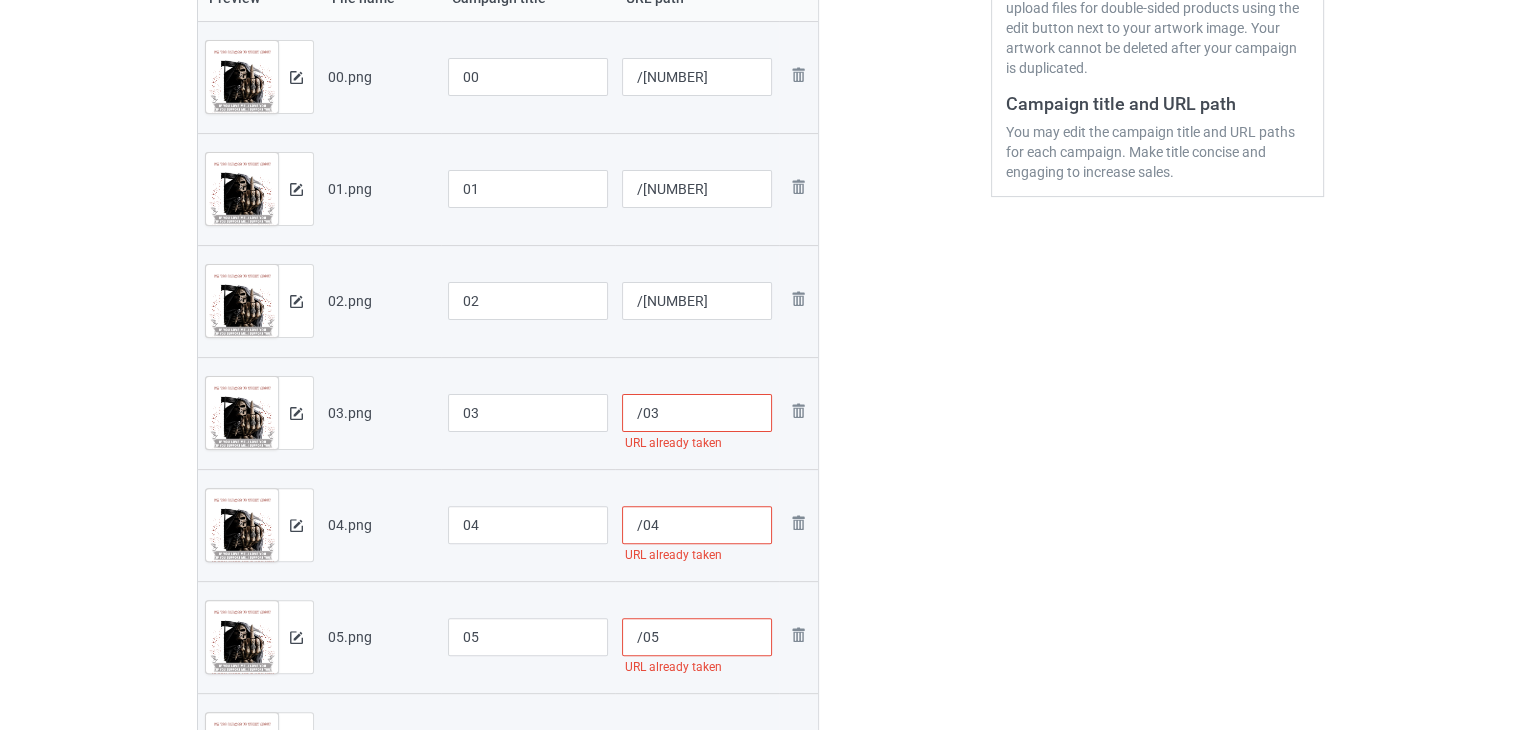 scroll, scrollTop: 500, scrollLeft: 0, axis: vertical 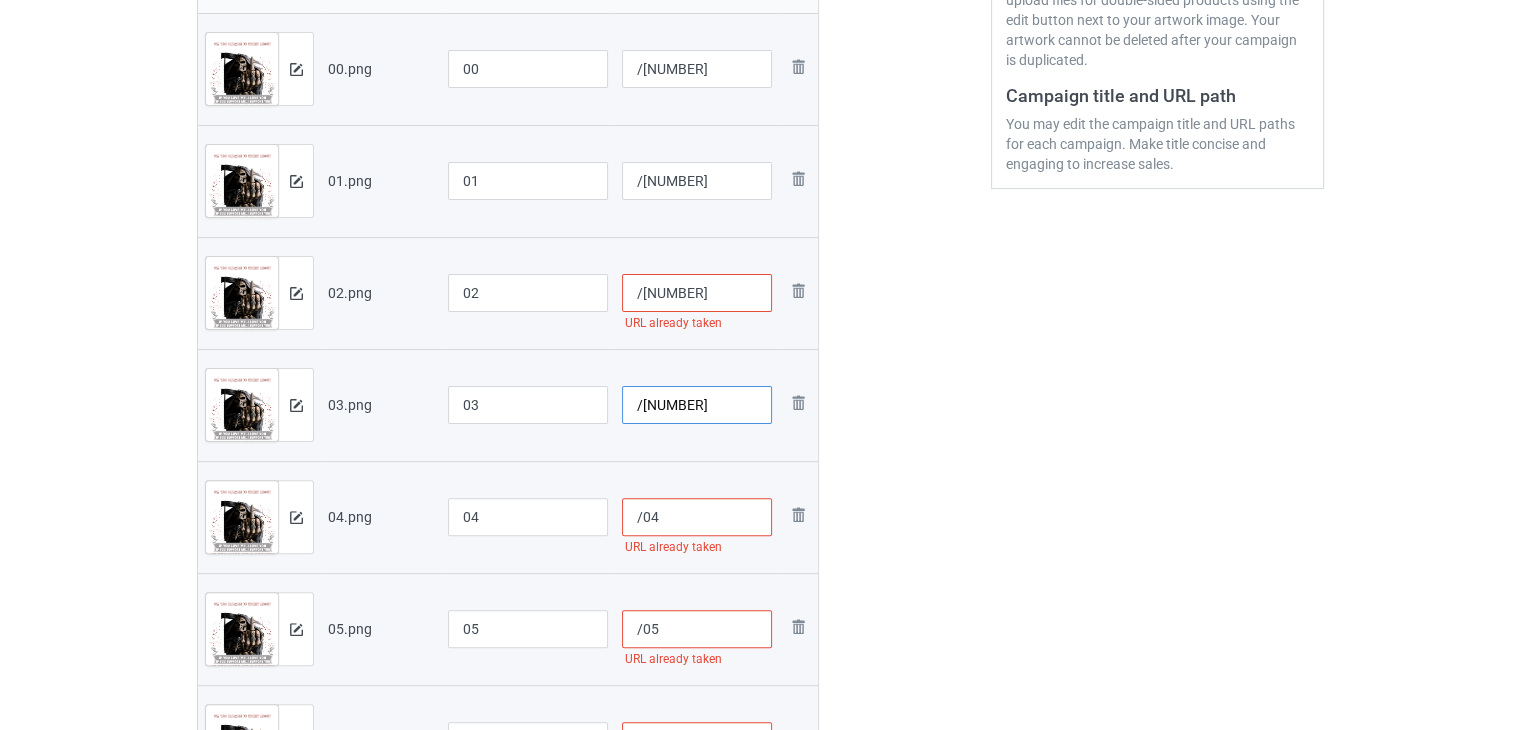 click on "/[NUMBER]" at bounding box center [697, 405] 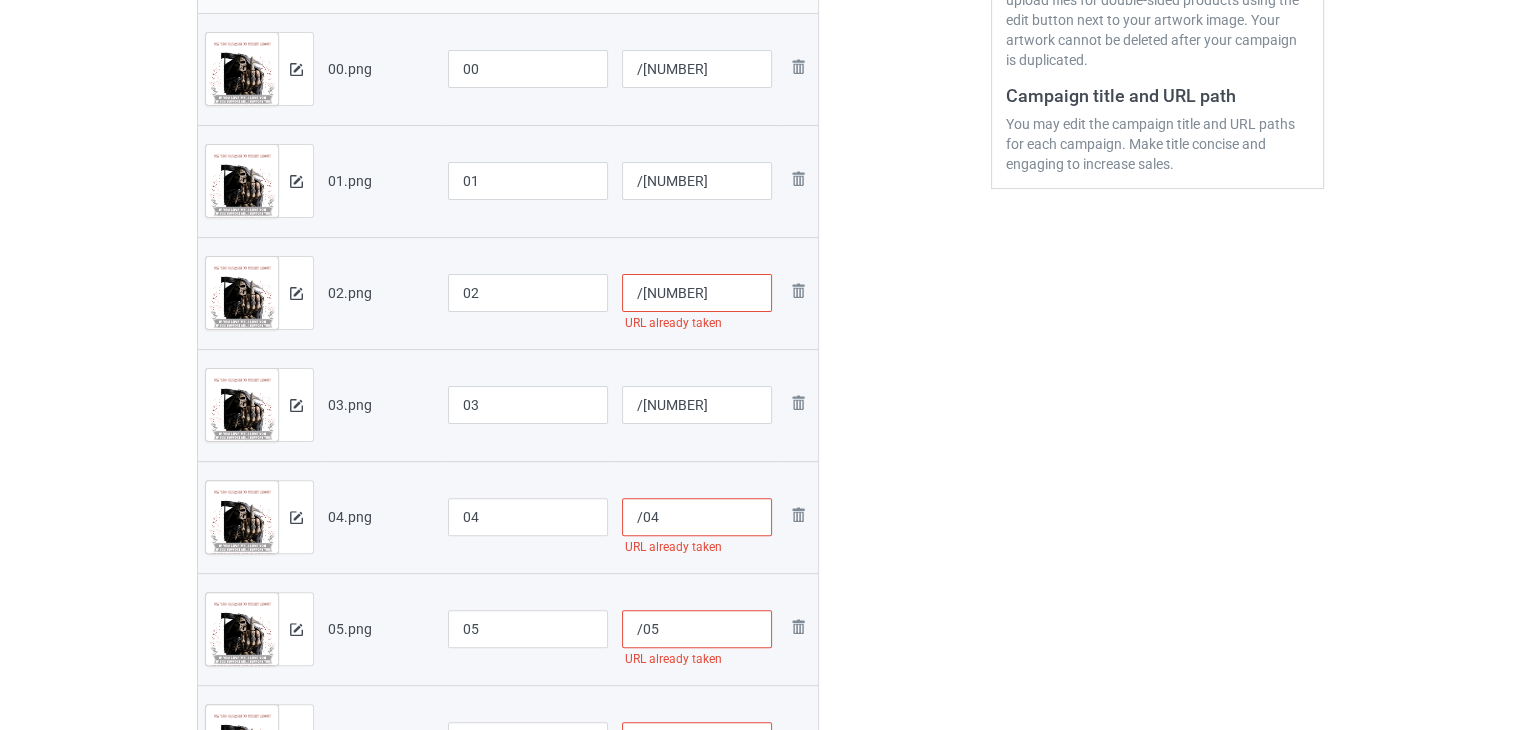 click on "/[NUMBER]" at bounding box center [697, 293] 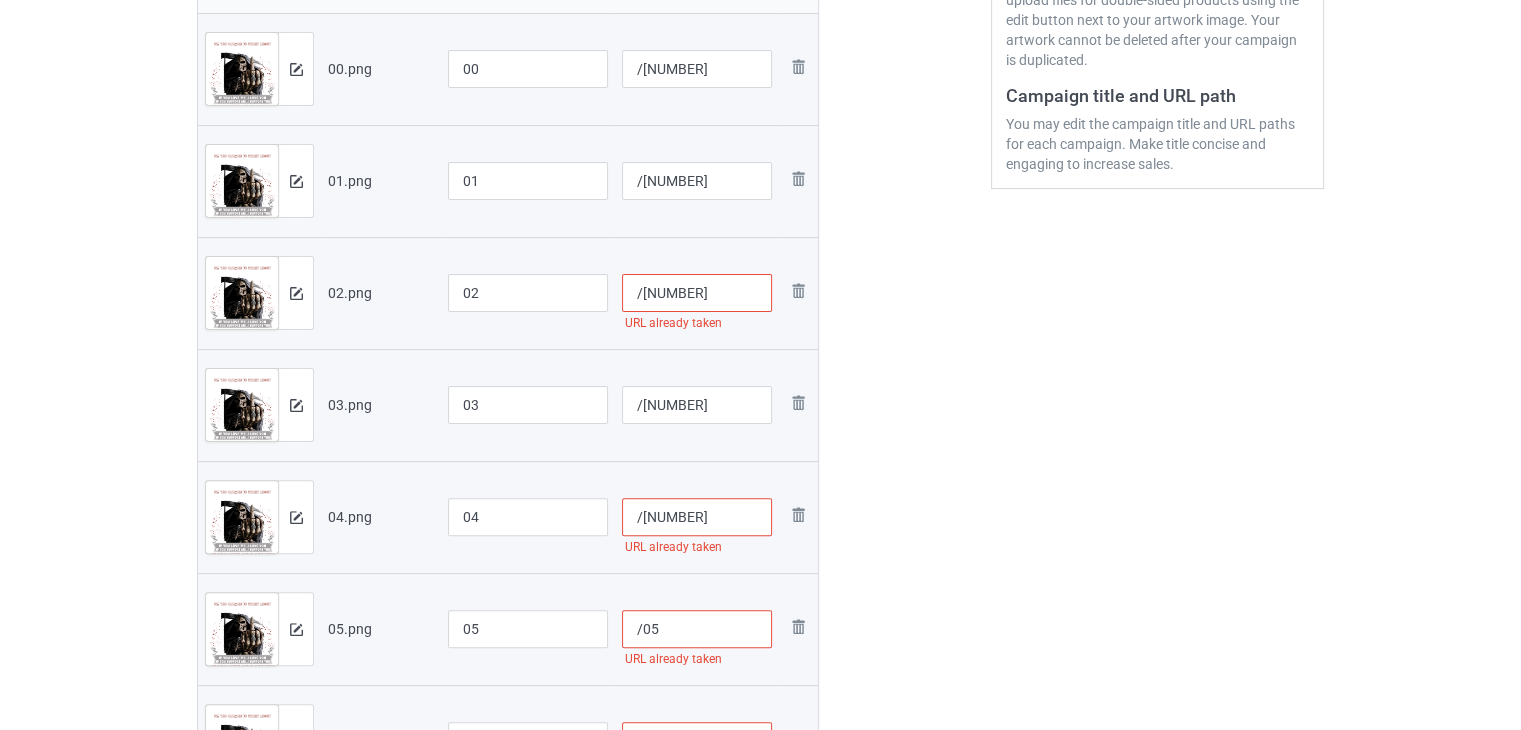 type on "/[NUMBER]" 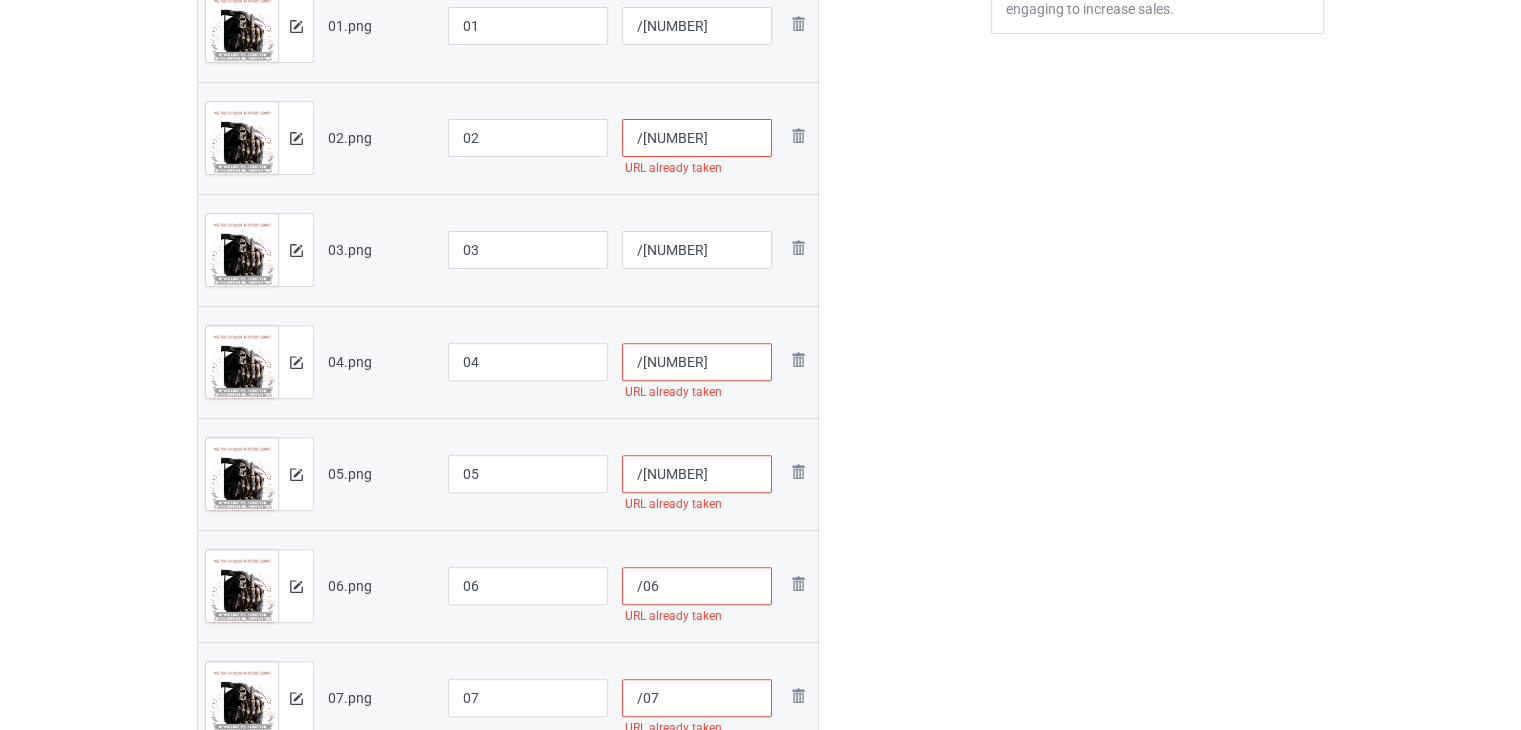 scroll, scrollTop: 700, scrollLeft: 0, axis: vertical 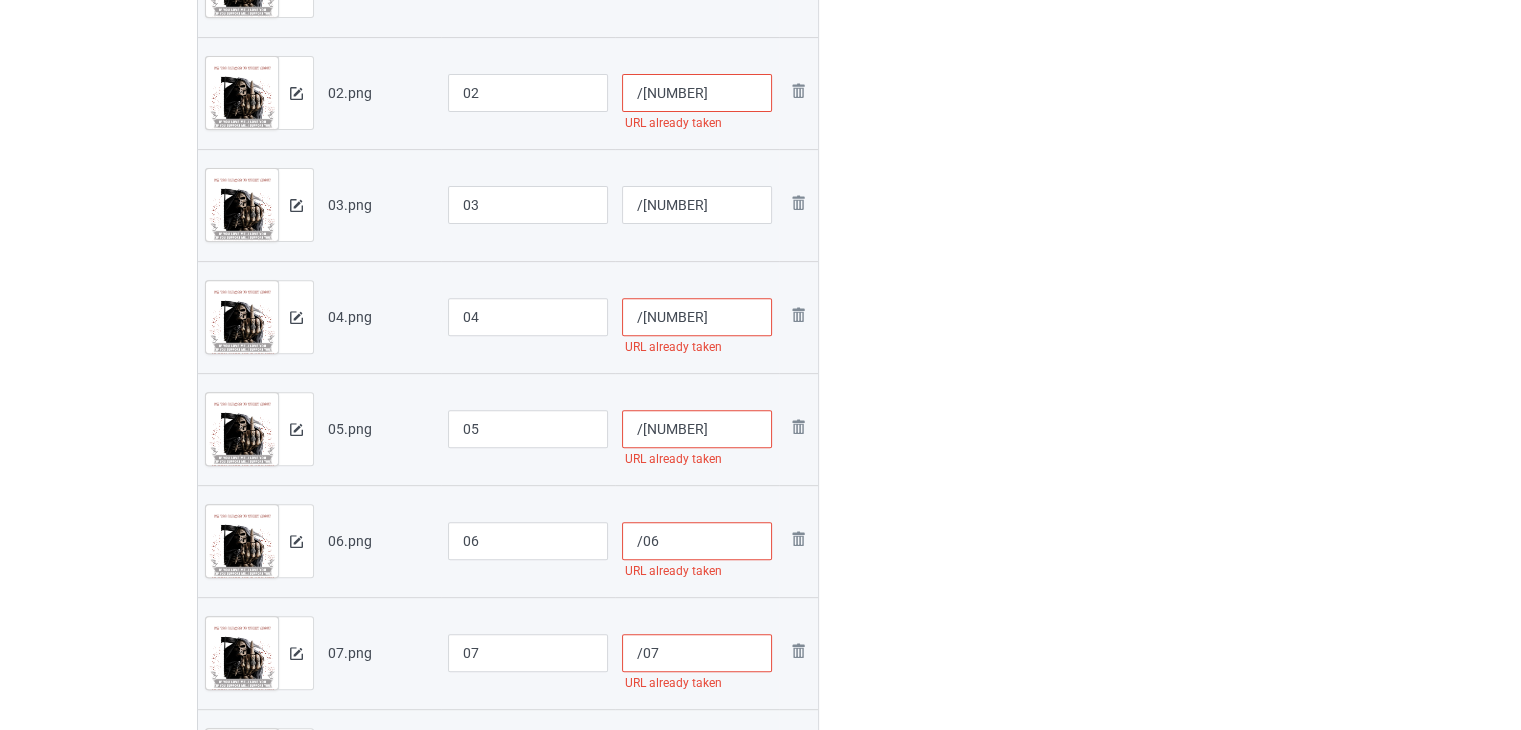 type on "/04" 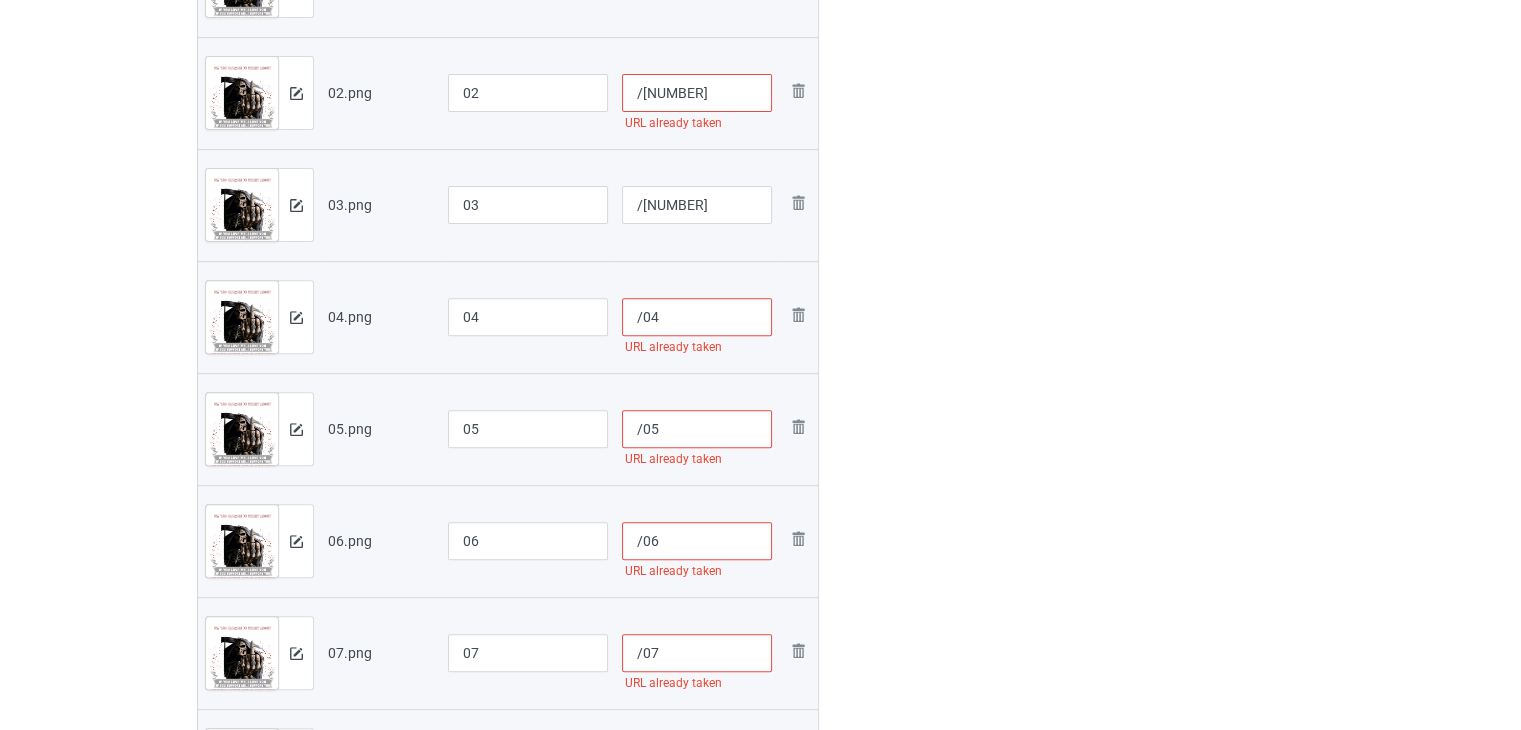 type on "/[NUMBER]" 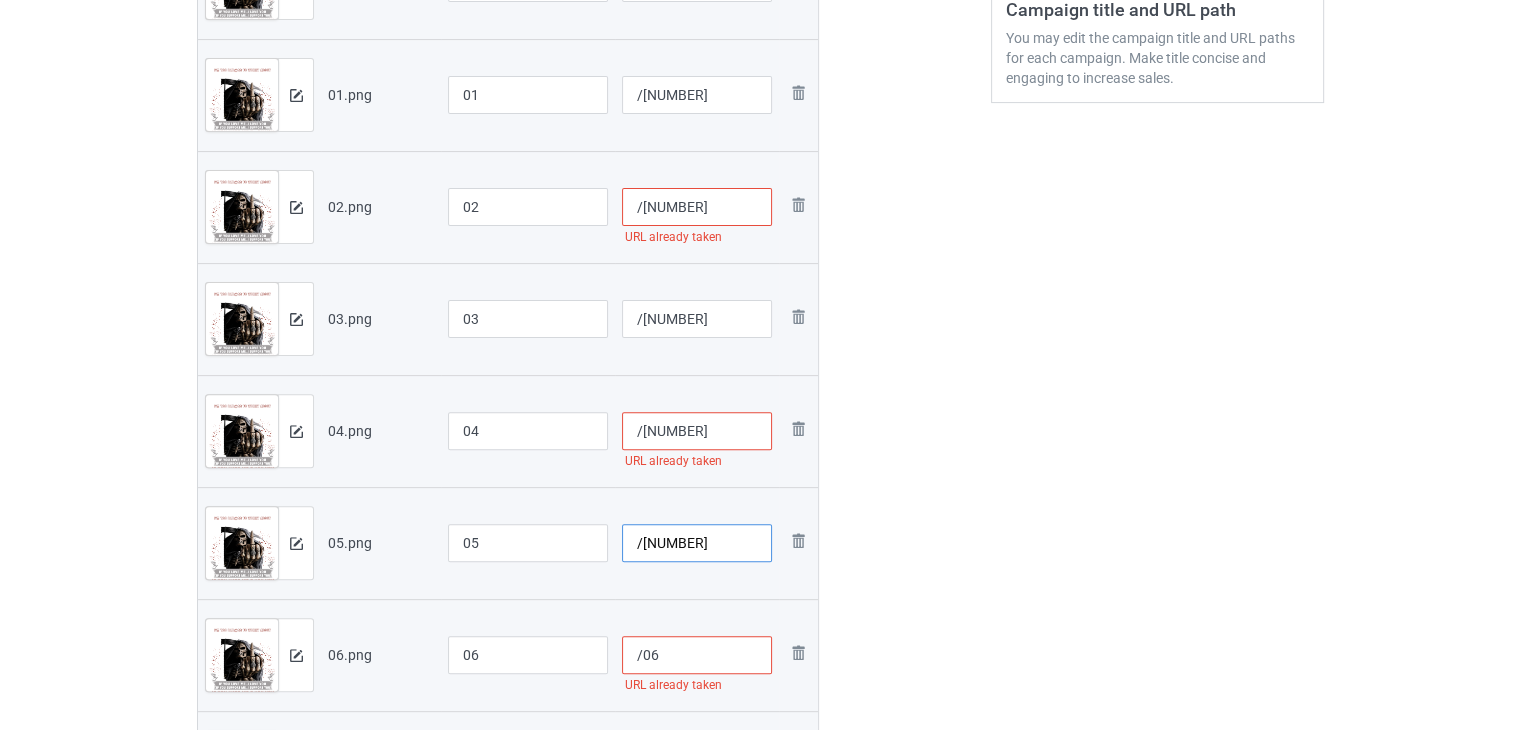 scroll, scrollTop: 600, scrollLeft: 0, axis: vertical 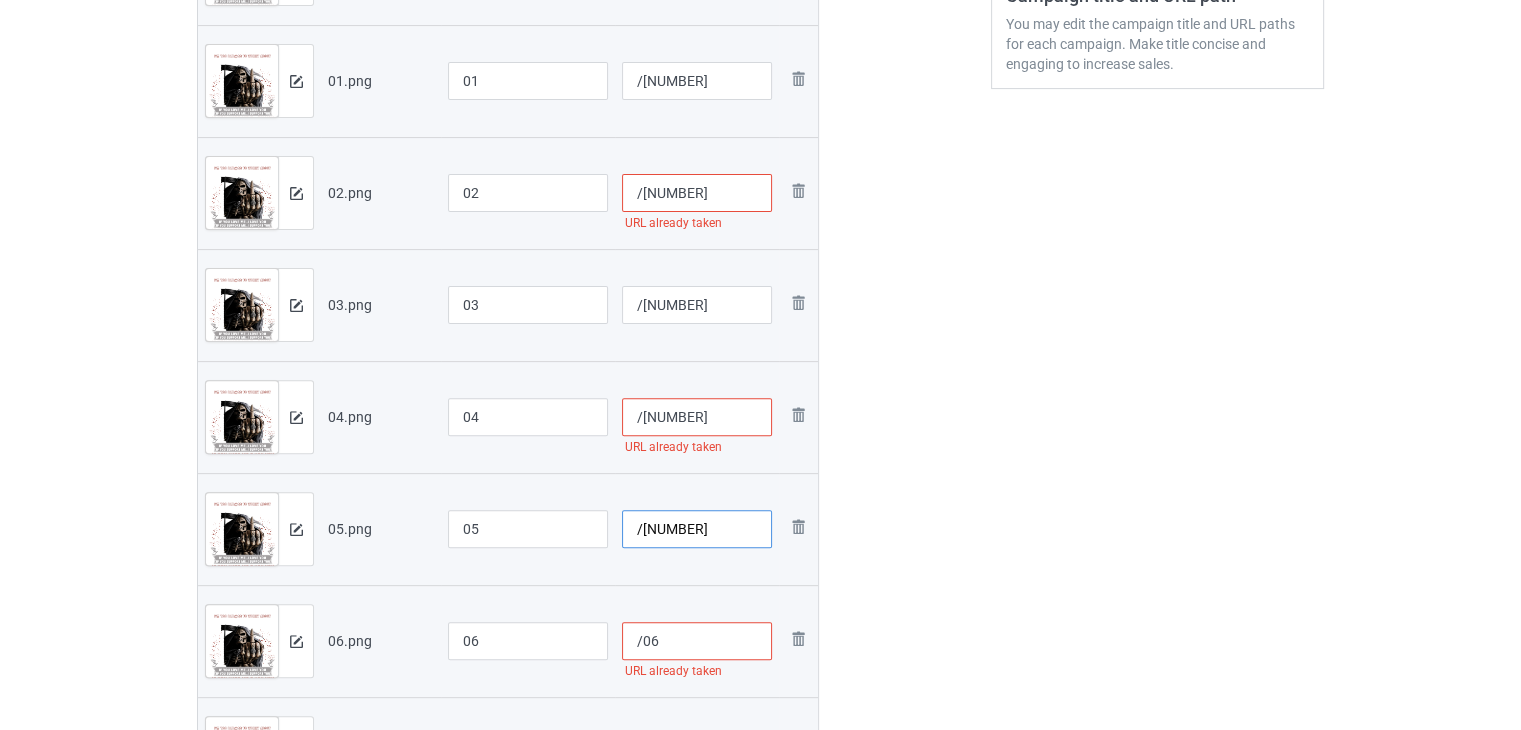 type on "/[NUMBER]" 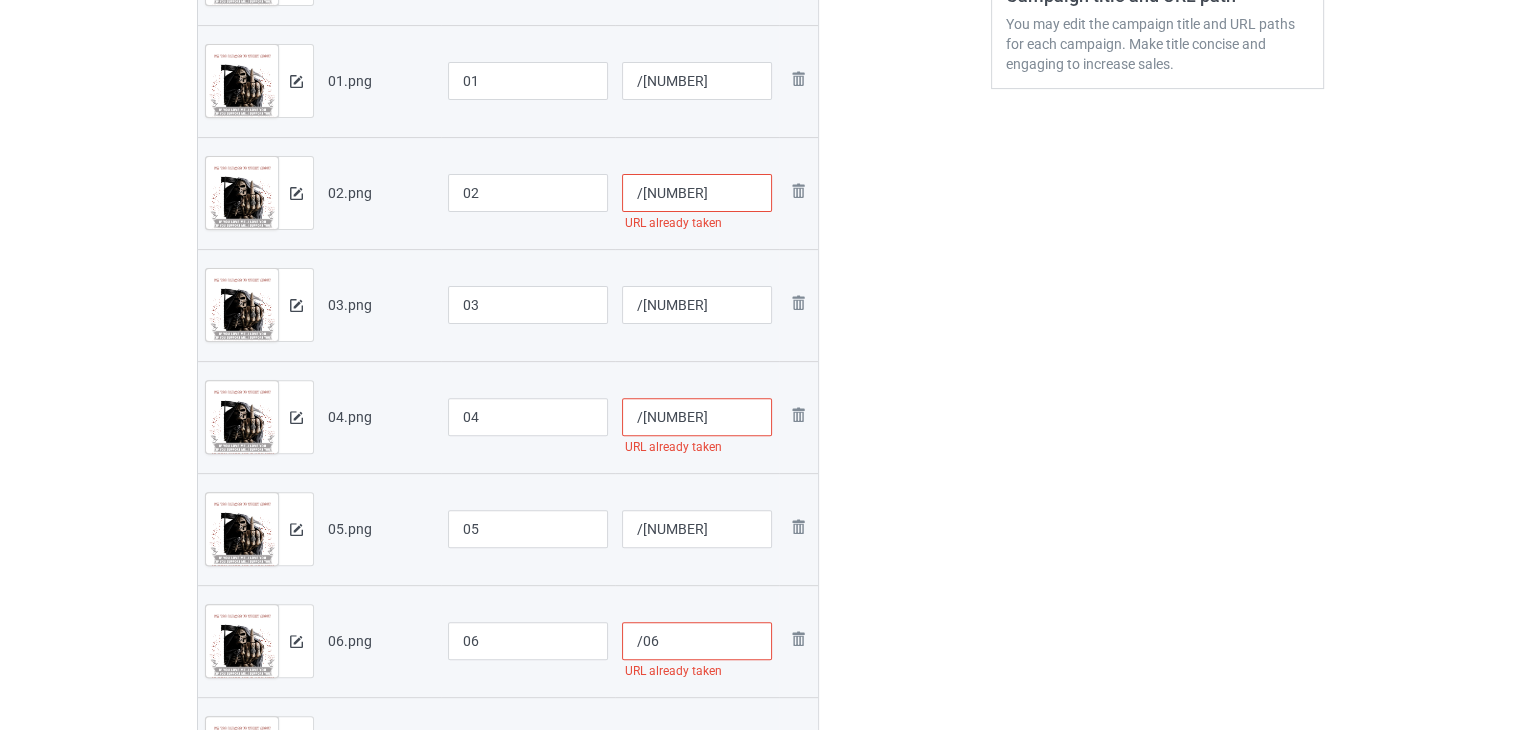 click on "/[NUMBER]" at bounding box center (697, 193) 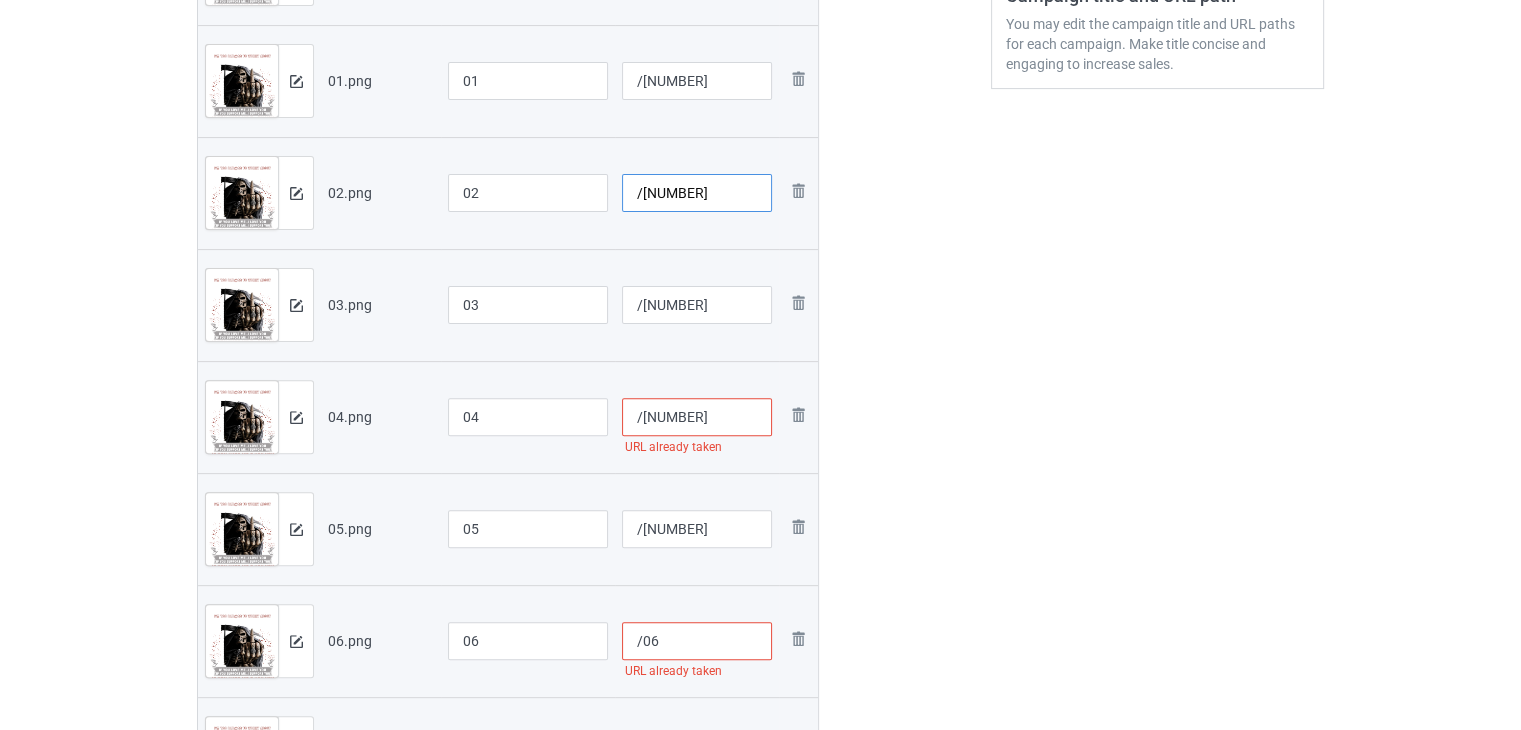 type on "/[NUMBER]" 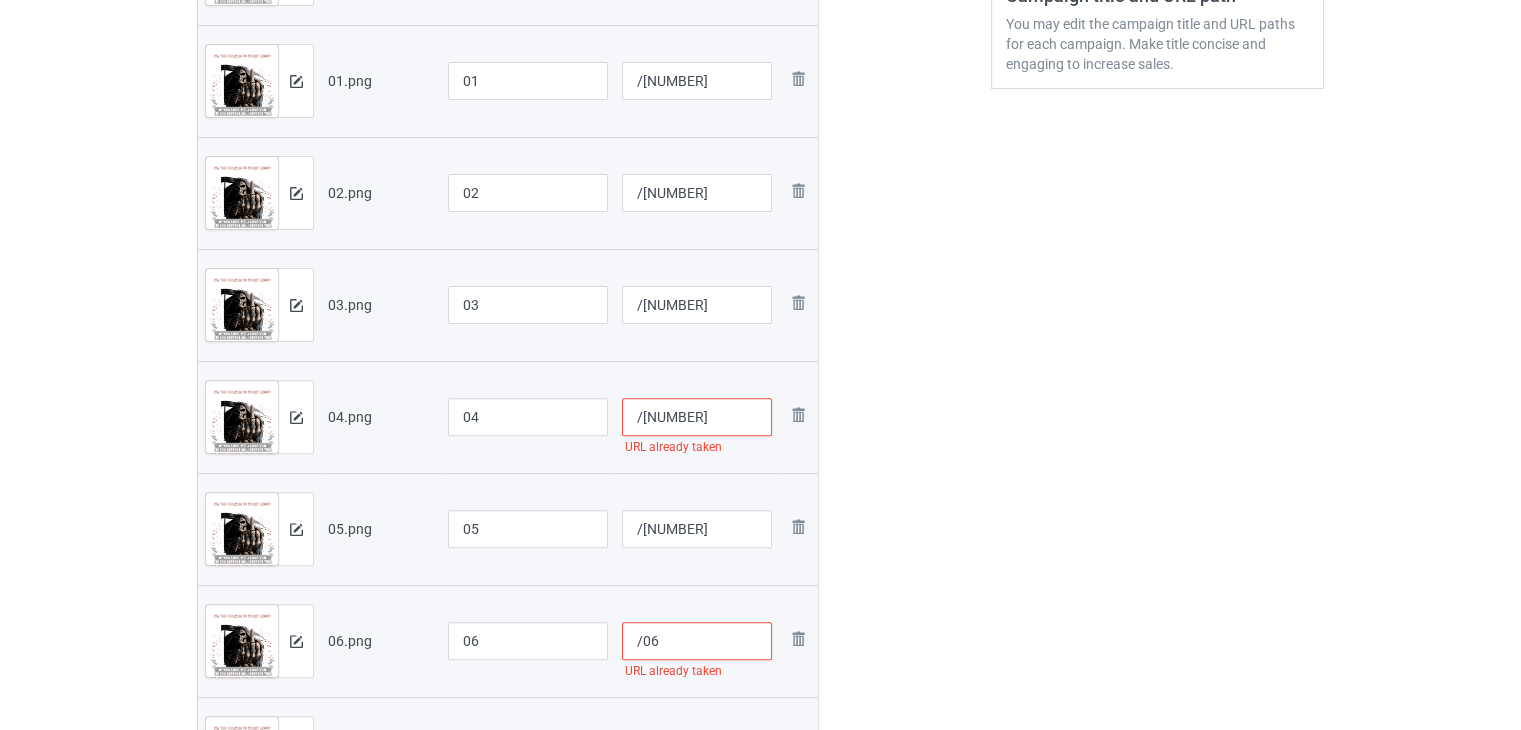 click on "/[NUMBER]" at bounding box center [697, 417] 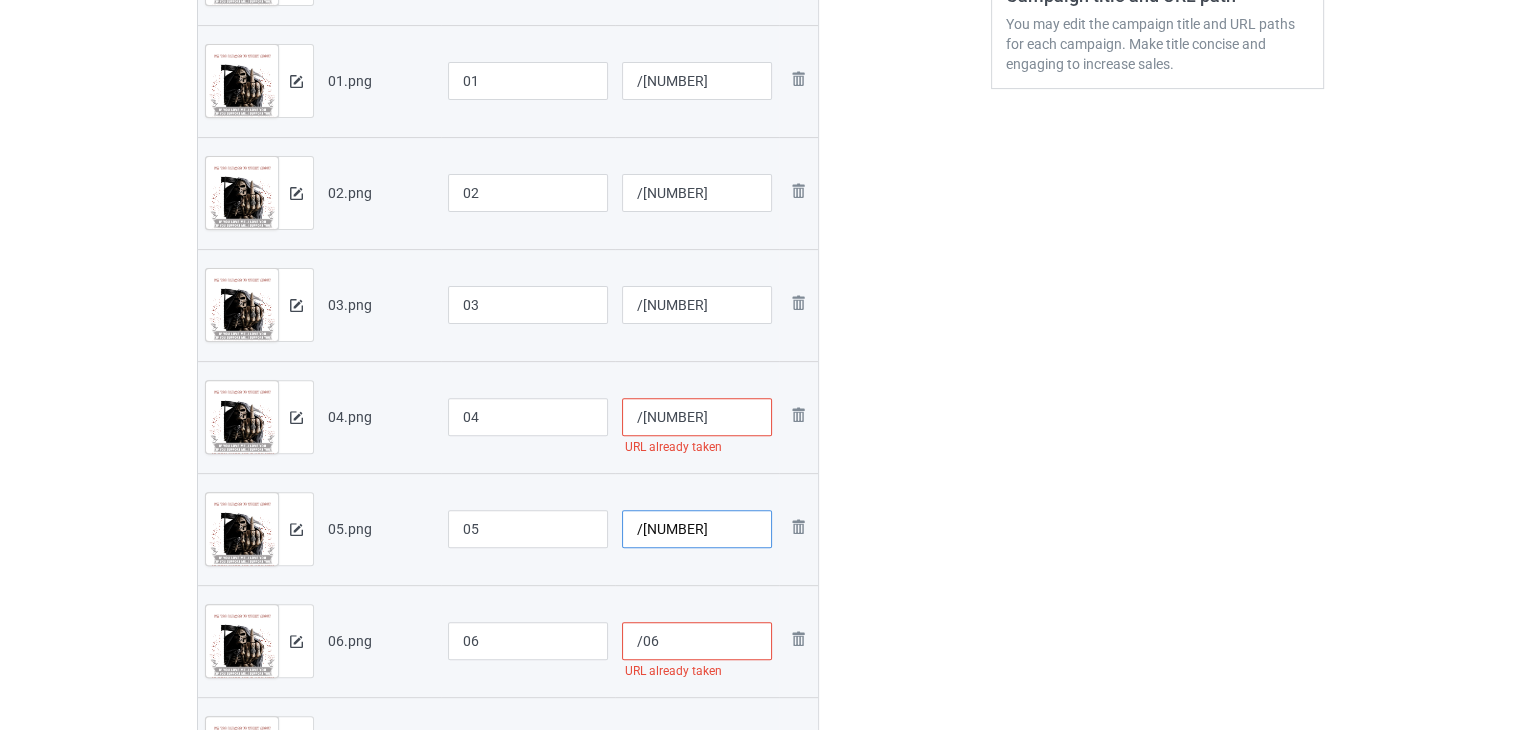 click on "/[NUMBER]" at bounding box center [697, 529] 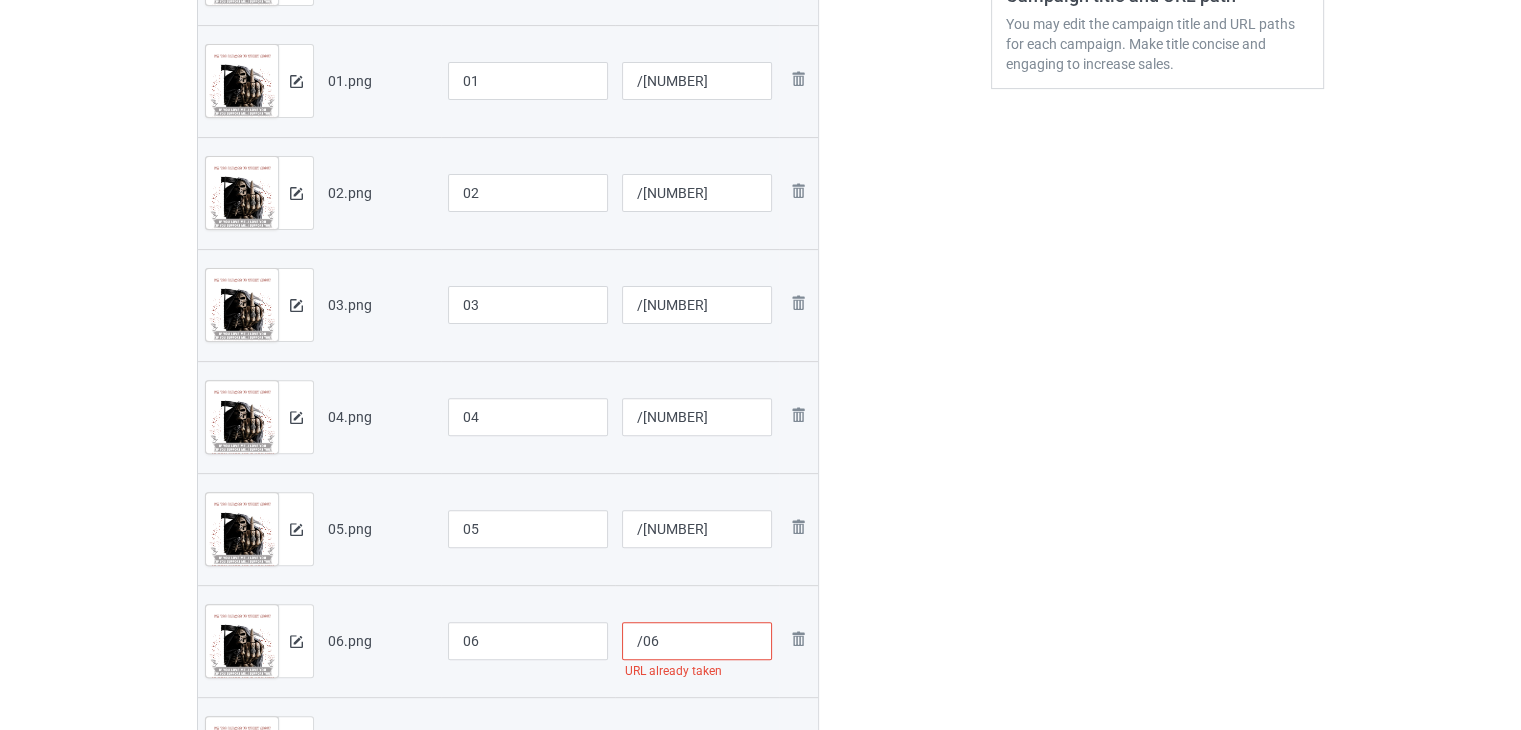 click on "/06" at bounding box center [697, 641] 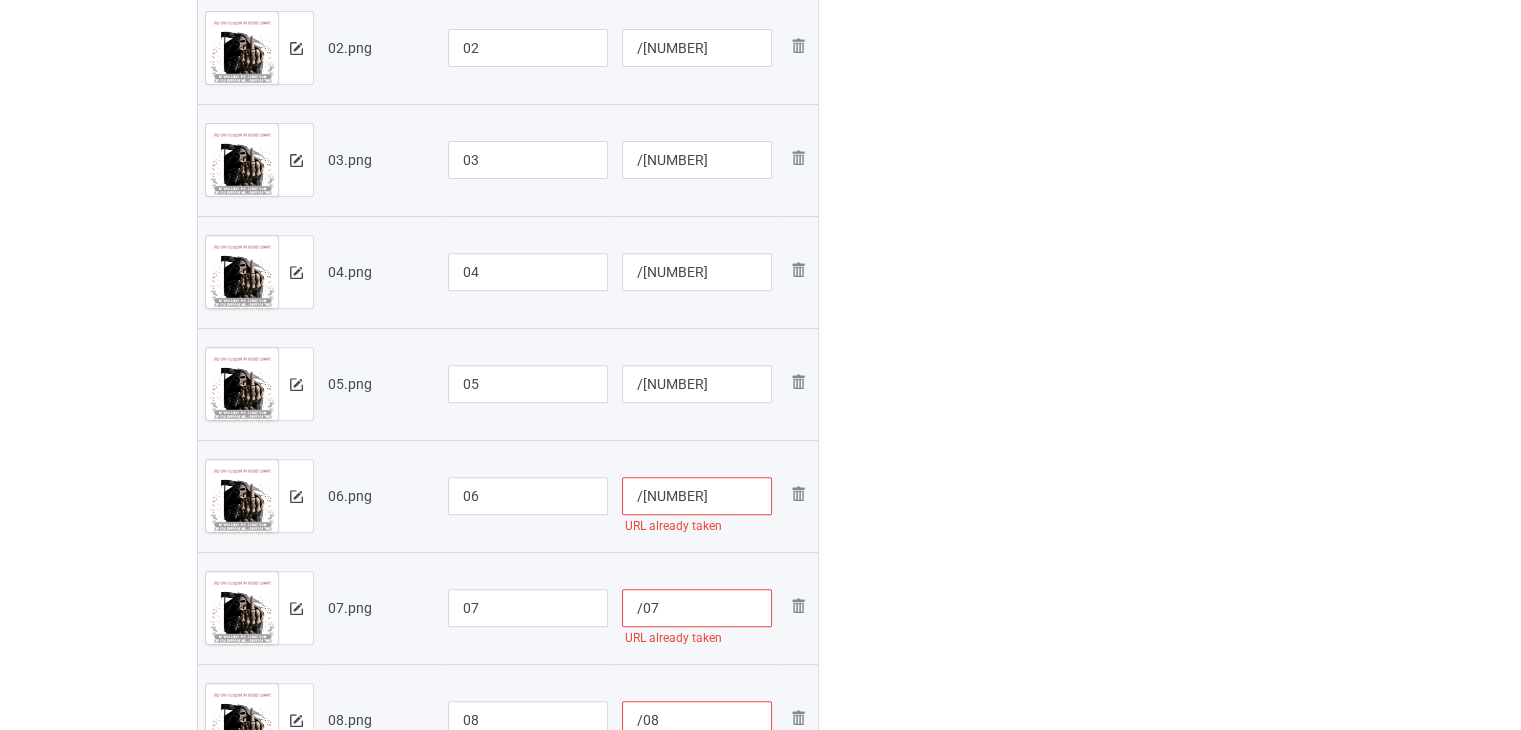 scroll, scrollTop: 800, scrollLeft: 0, axis: vertical 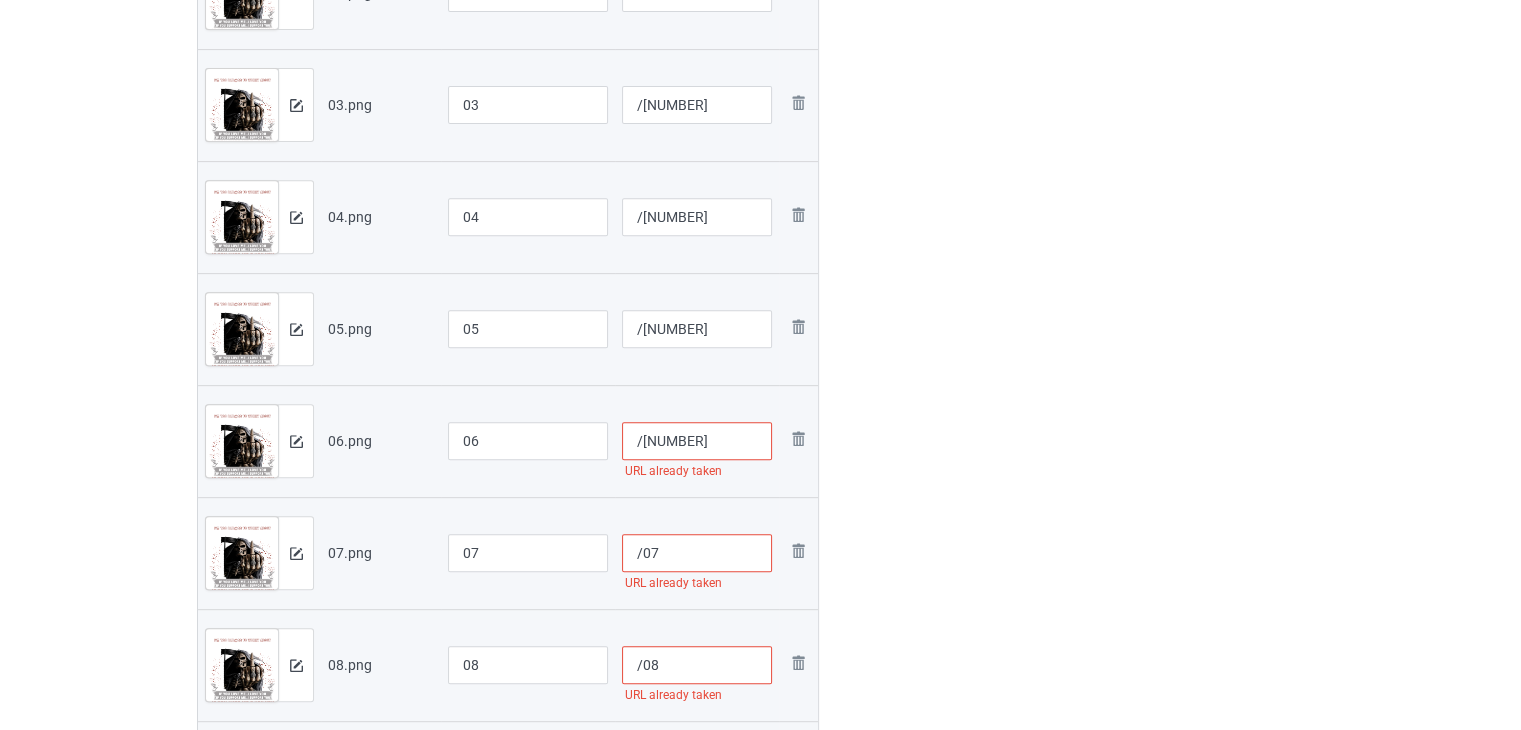 type on "/[NUMBER]" 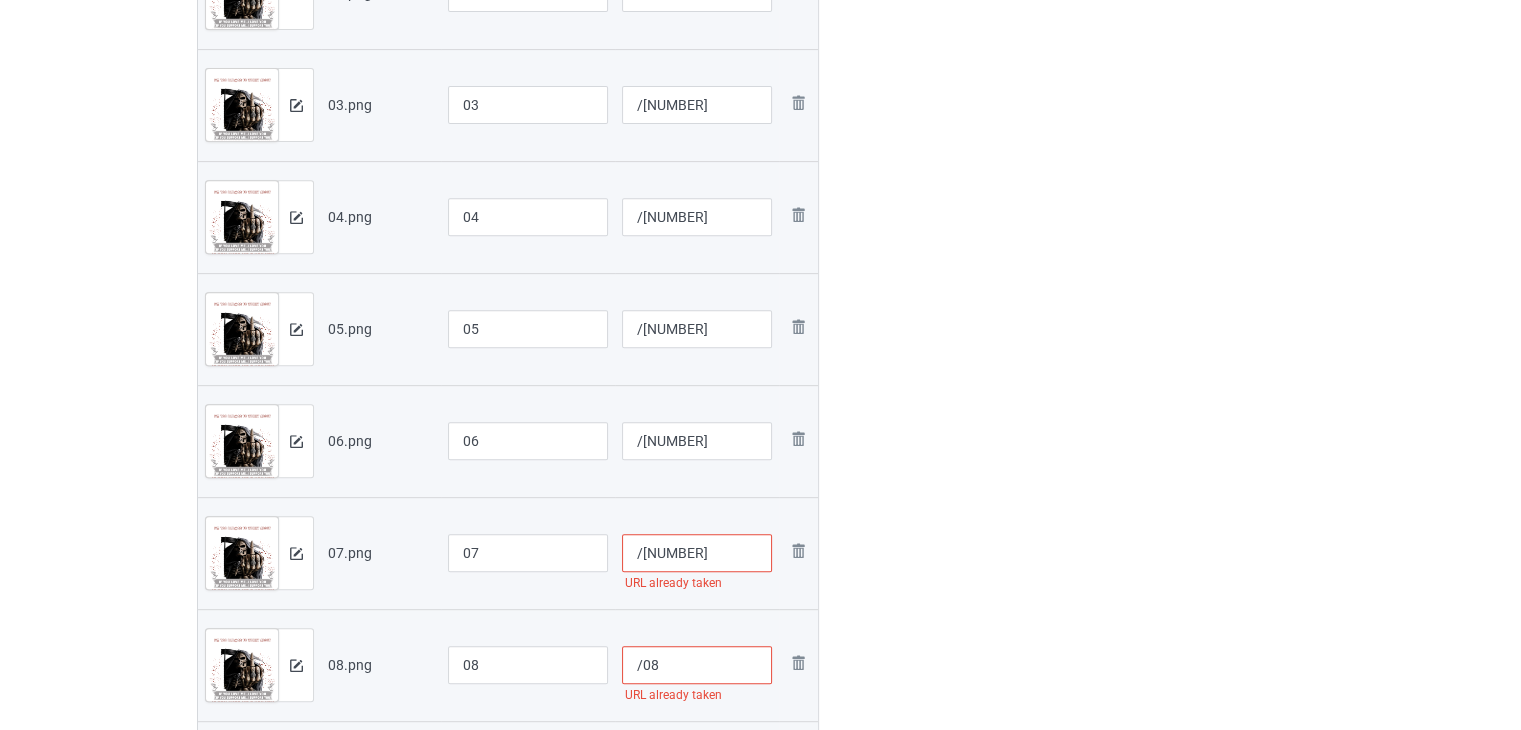 type on "/[NUMBER]" 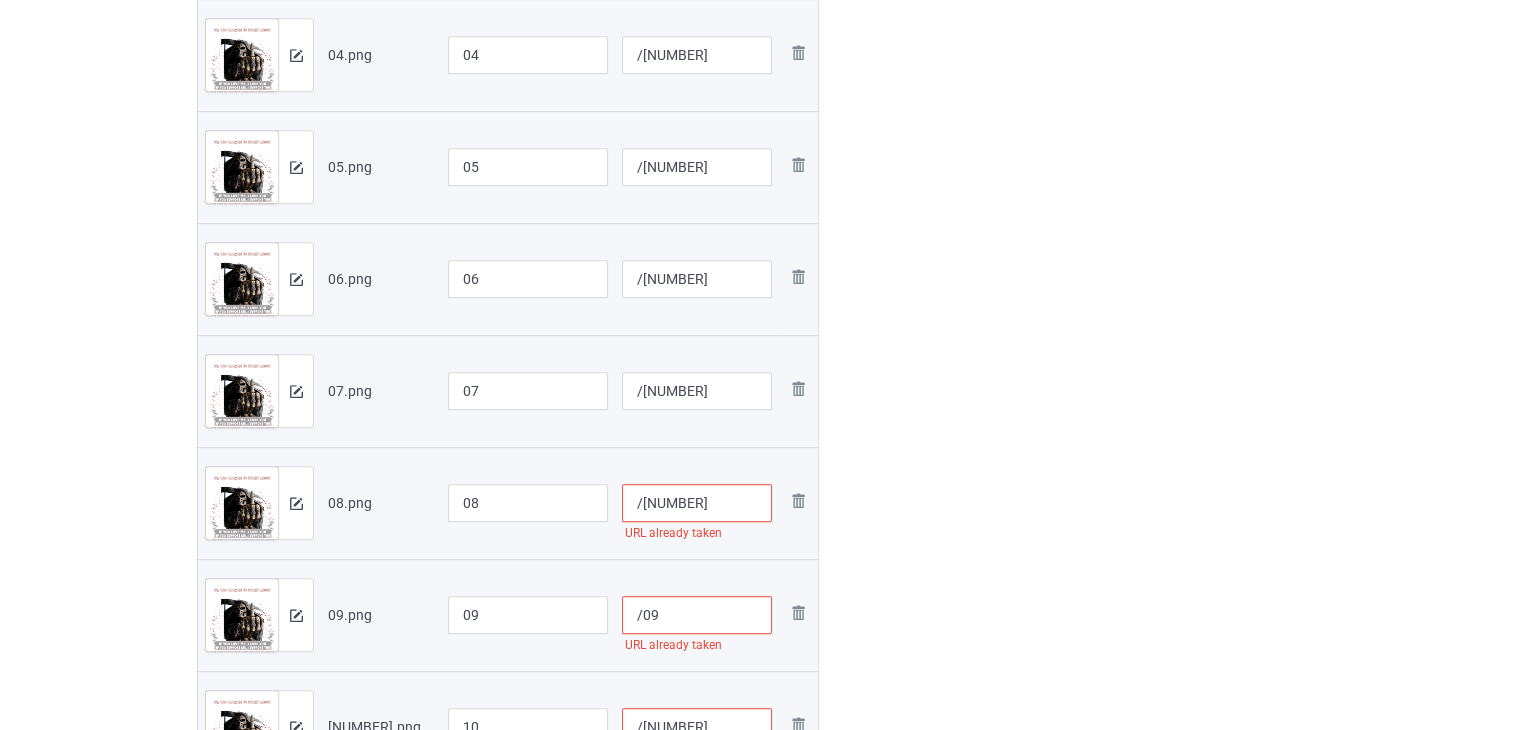 scroll, scrollTop: 1000, scrollLeft: 0, axis: vertical 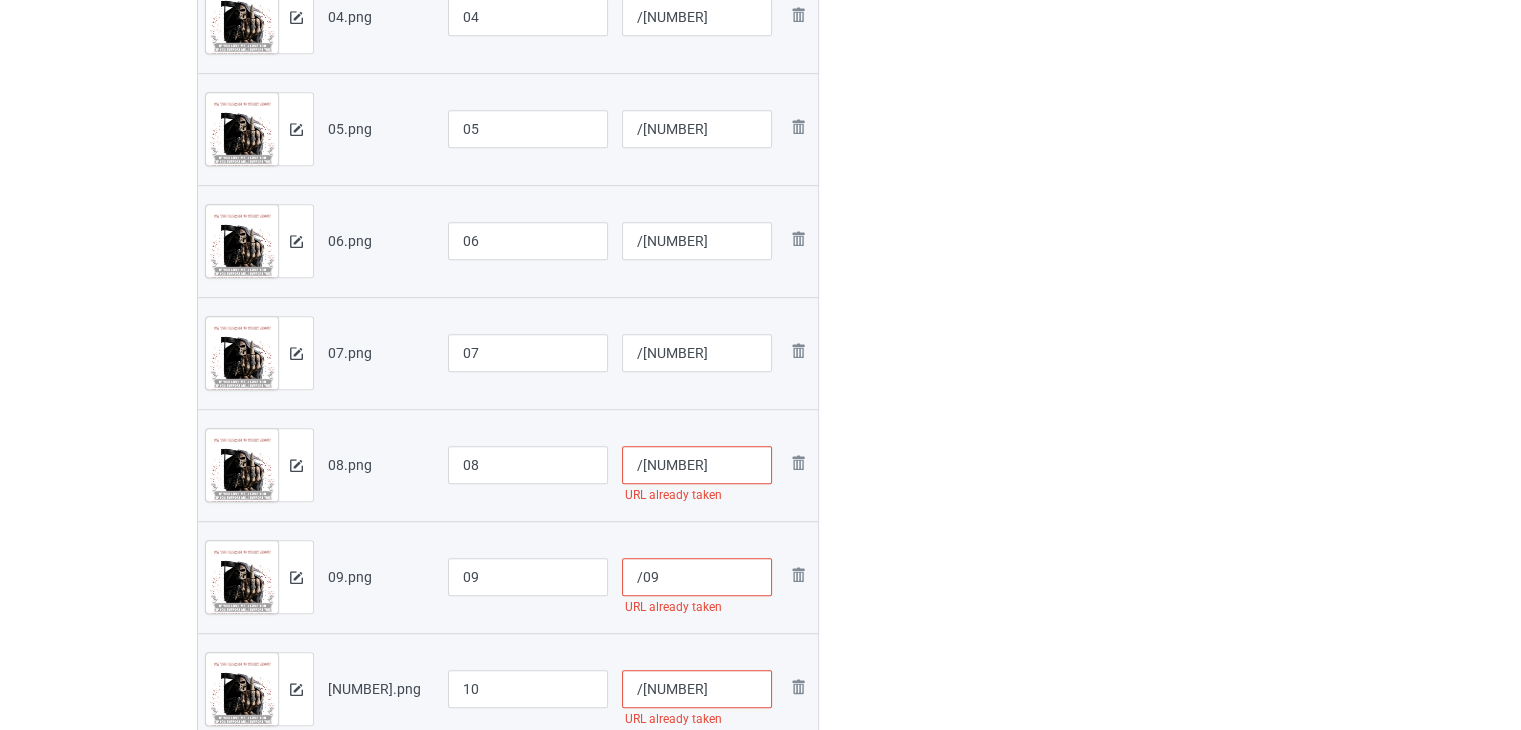 type on "/[NUMBER]" 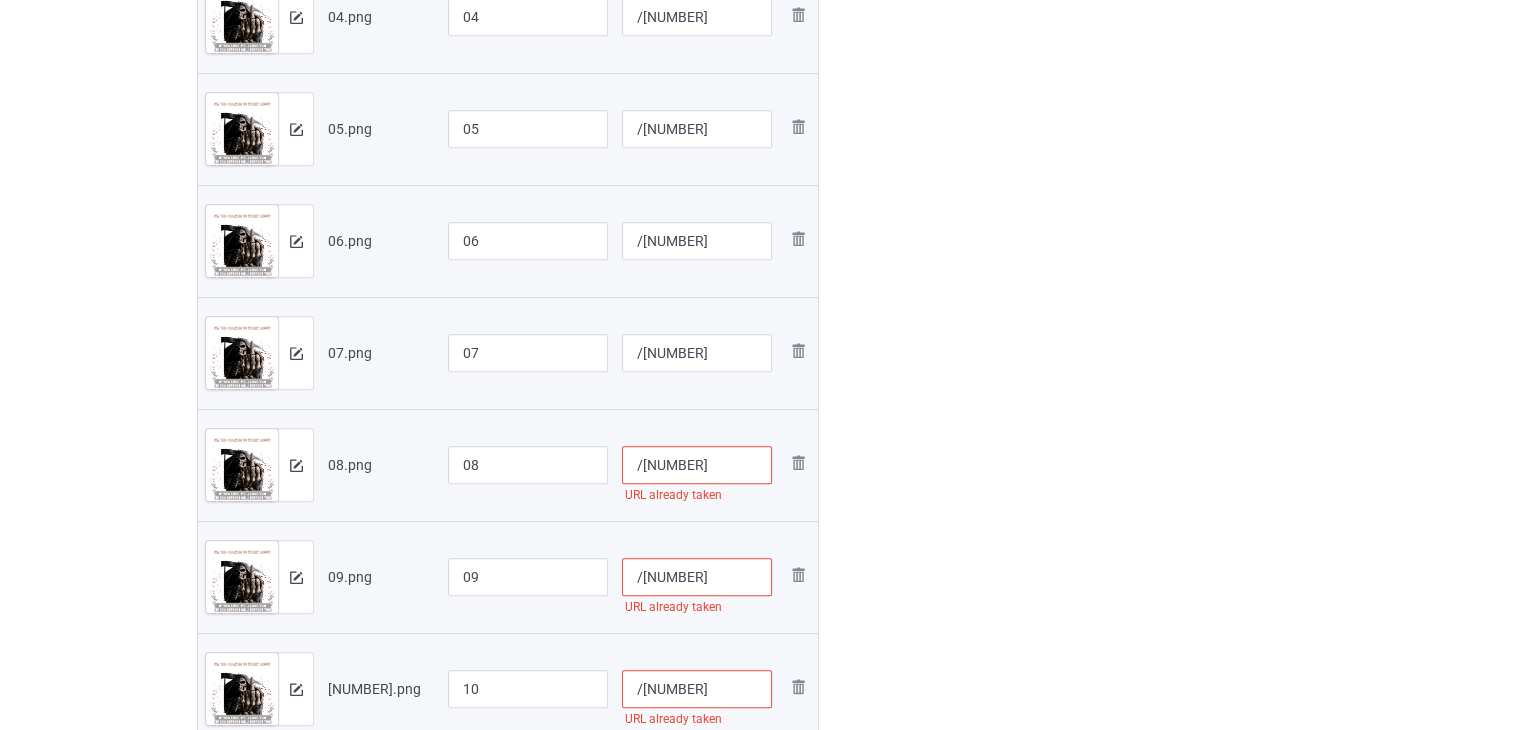 type on "/[NUMBER]" 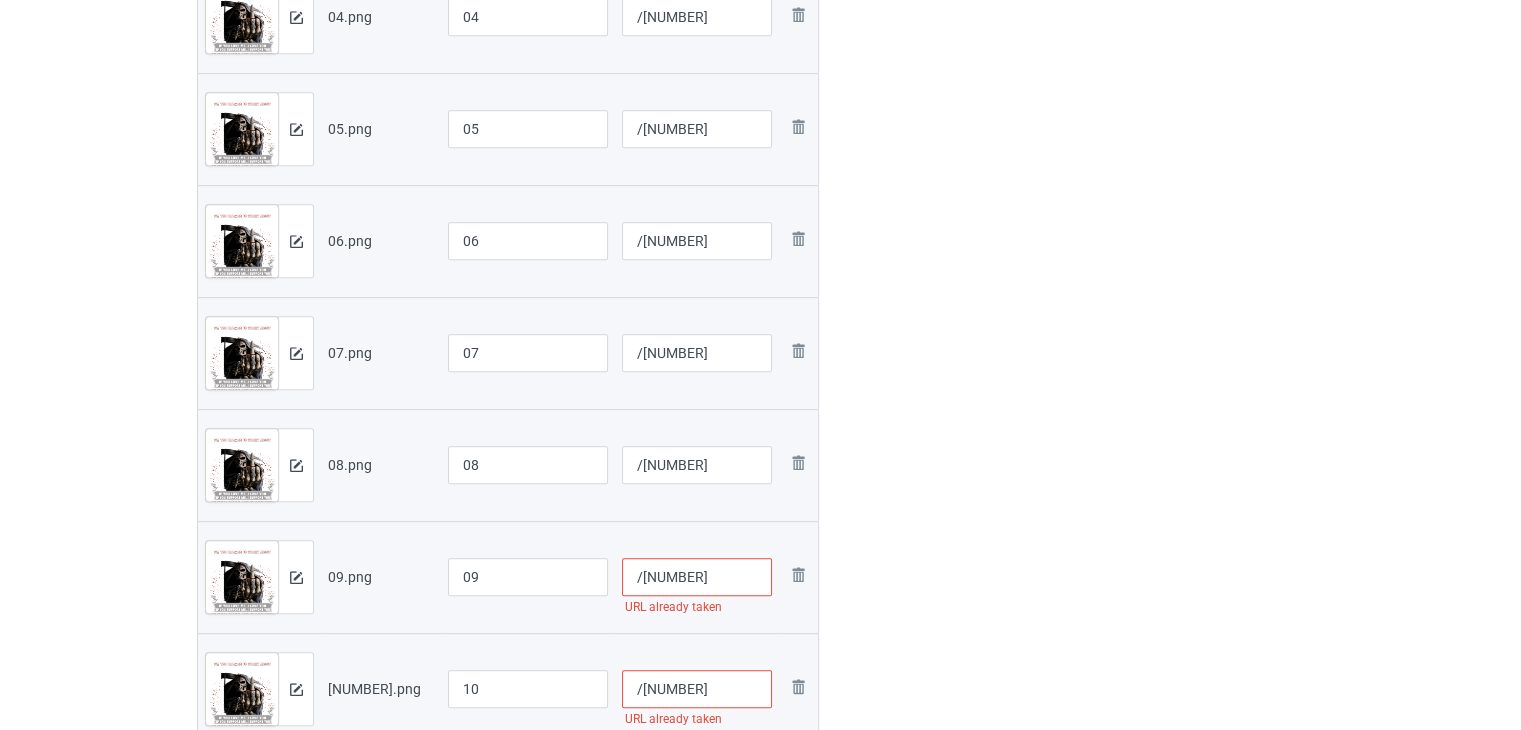 type on "/[NUMBER]" 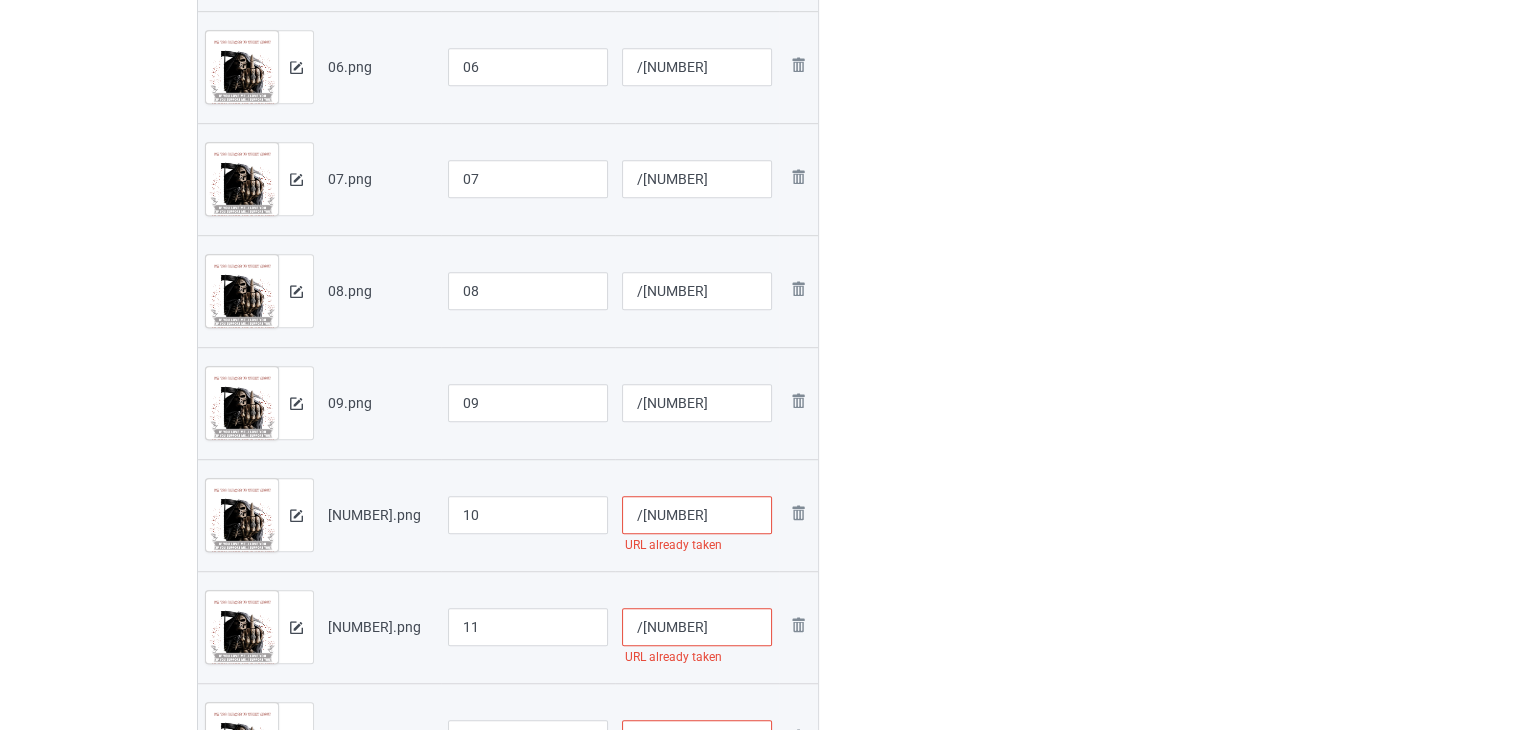 scroll, scrollTop: 1200, scrollLeft: 0, axis: vertical 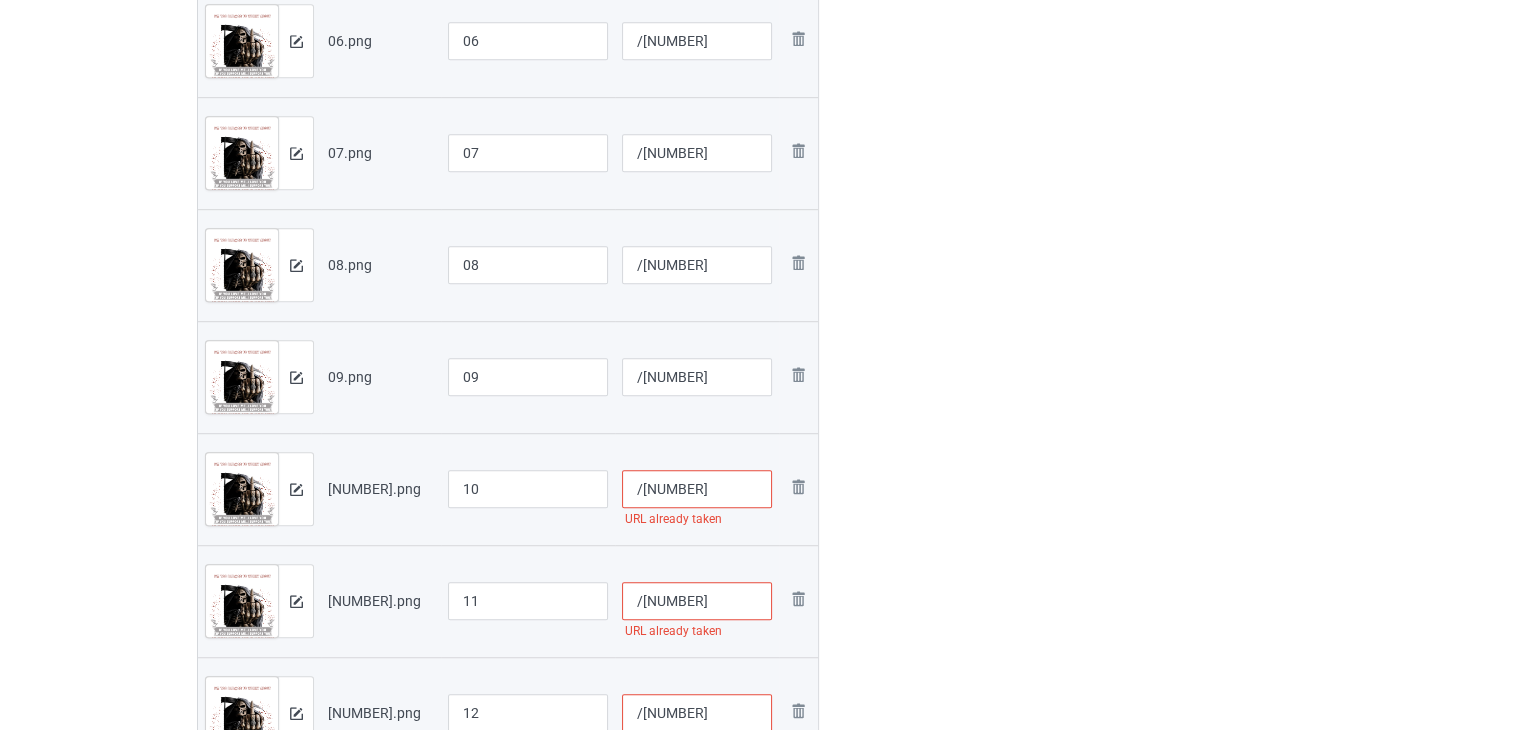 type on "/[NUMBER]" 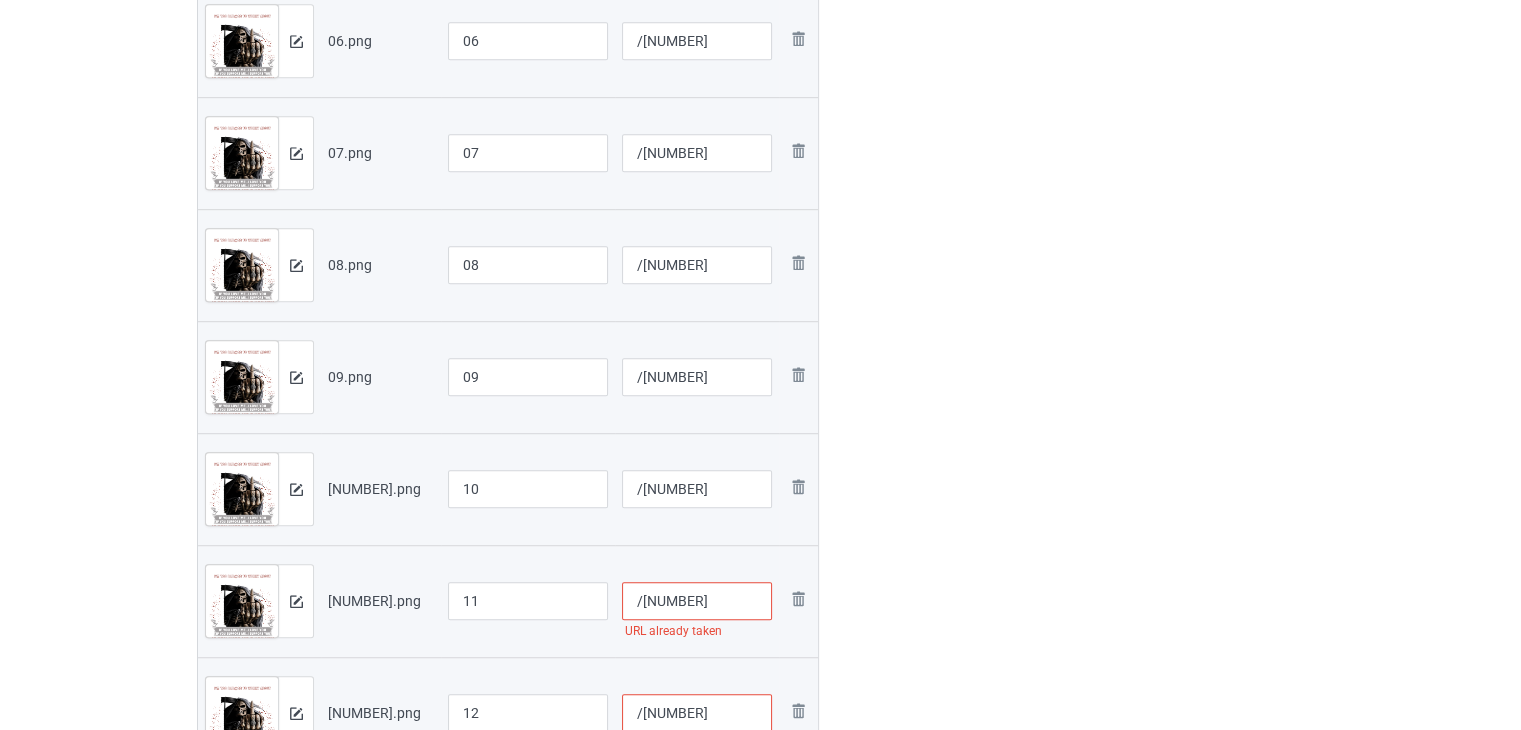 click on "/[NUMBER]" at bounding box center (697, 601) 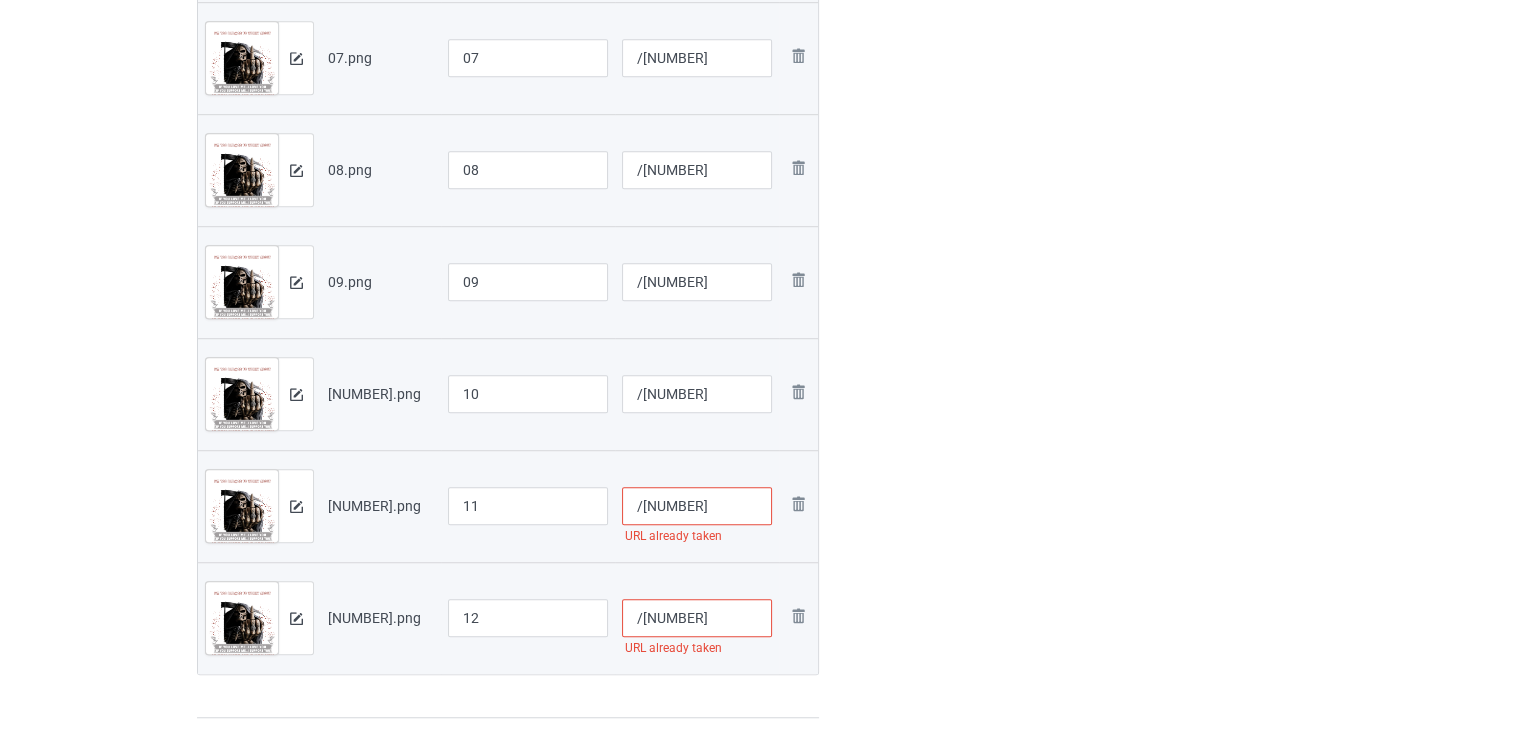 scroll, scrollTop: 1300, scrollLeft: 0, axis: vertical 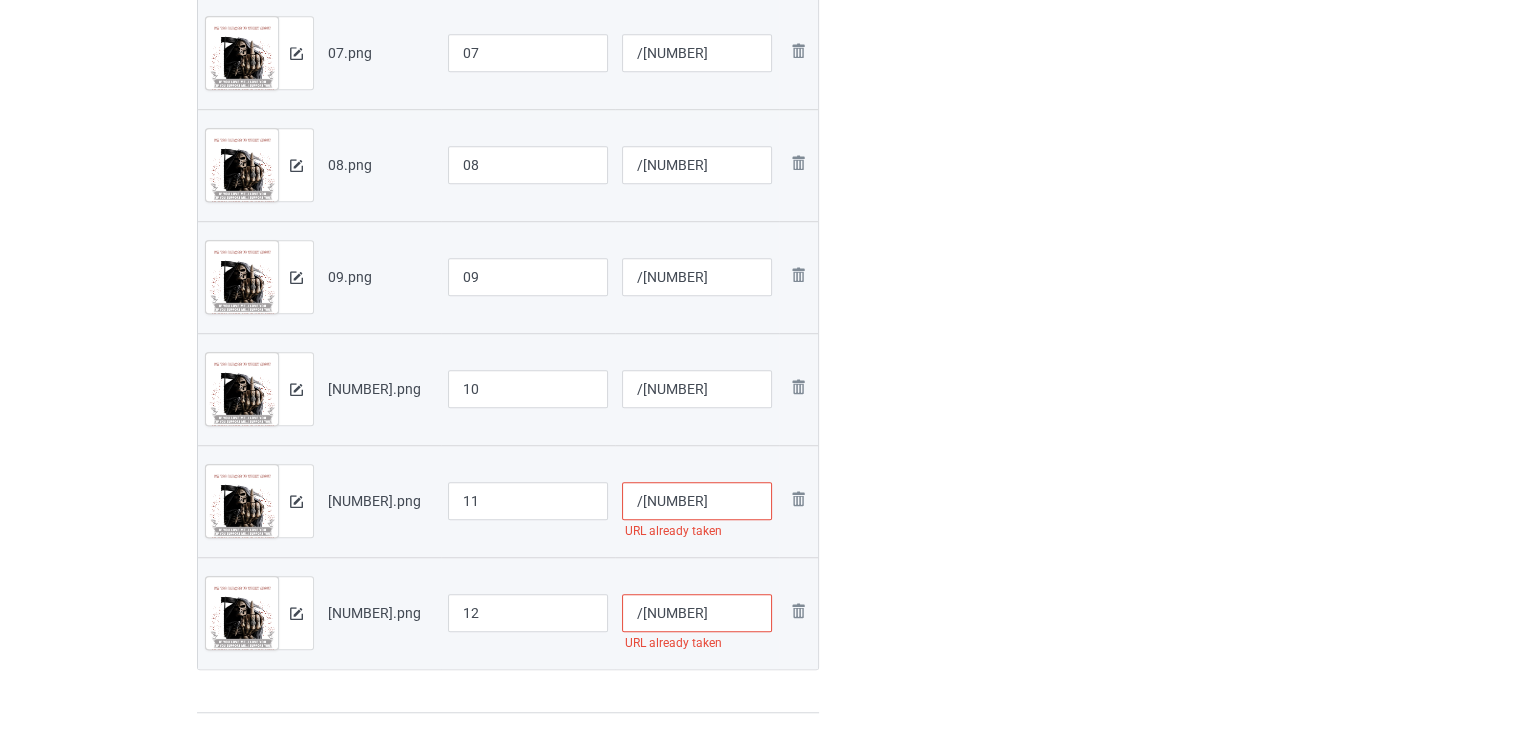 type on "/[NUMBER]" 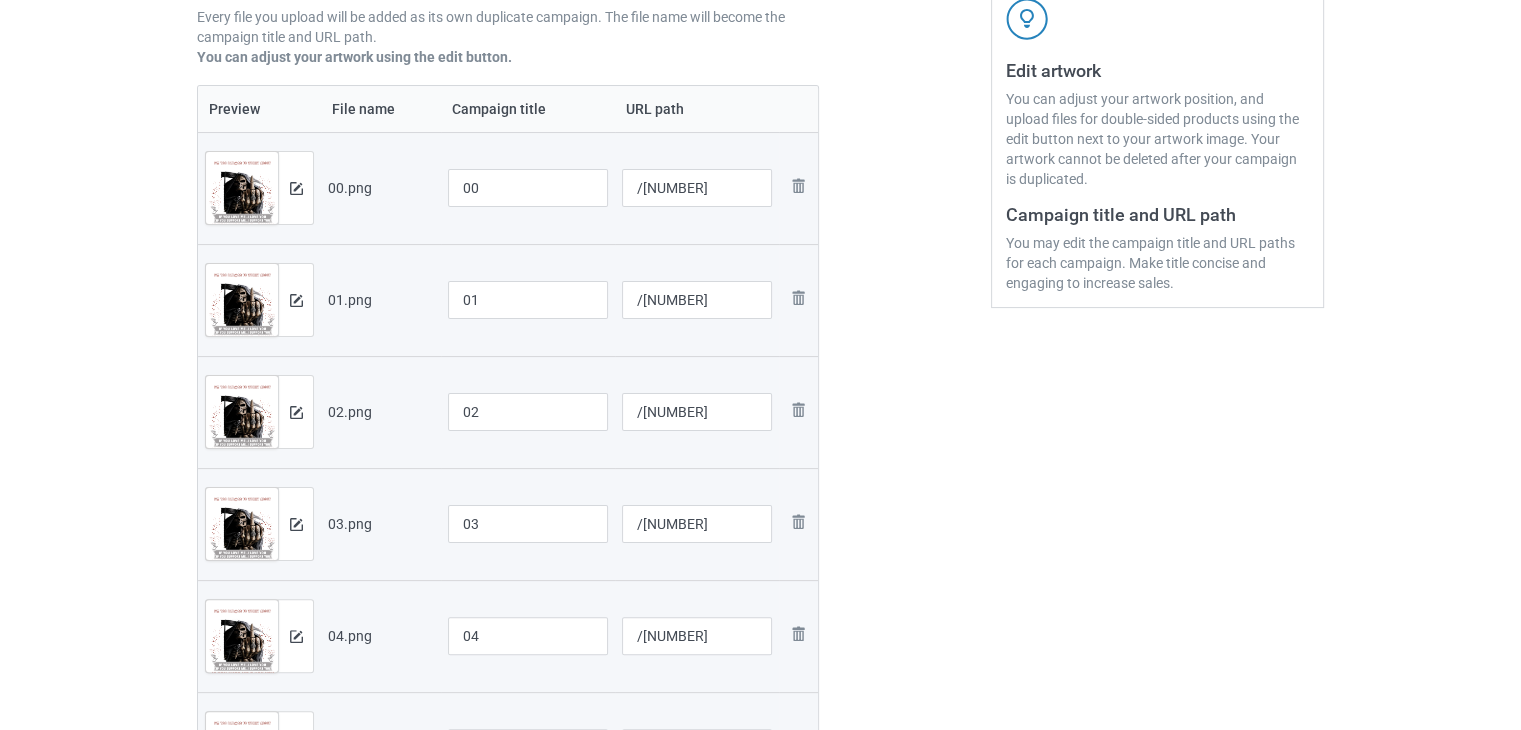 scroll, scrollTop: 0, scrollLeft: 0, axis: both 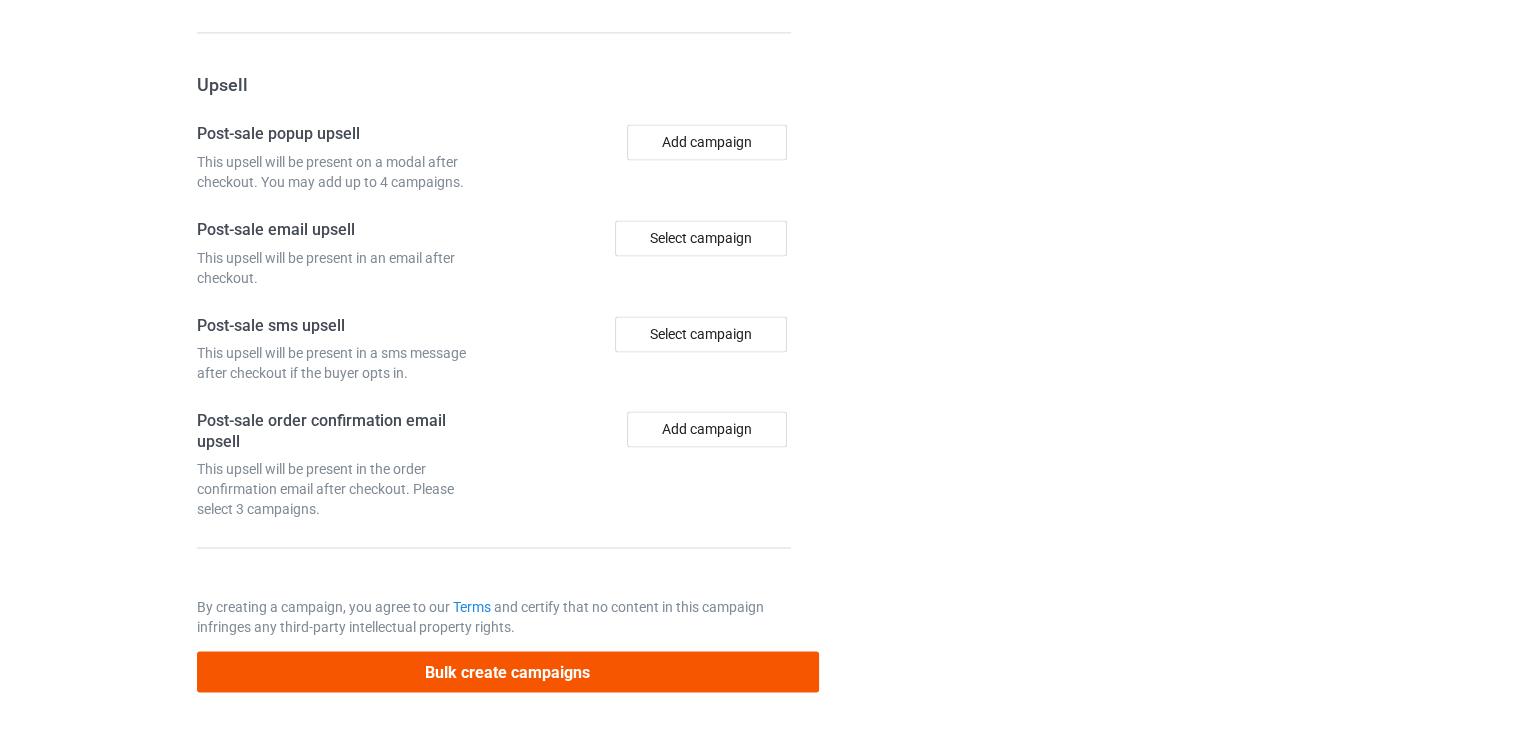 type on "/[NUMBER]" 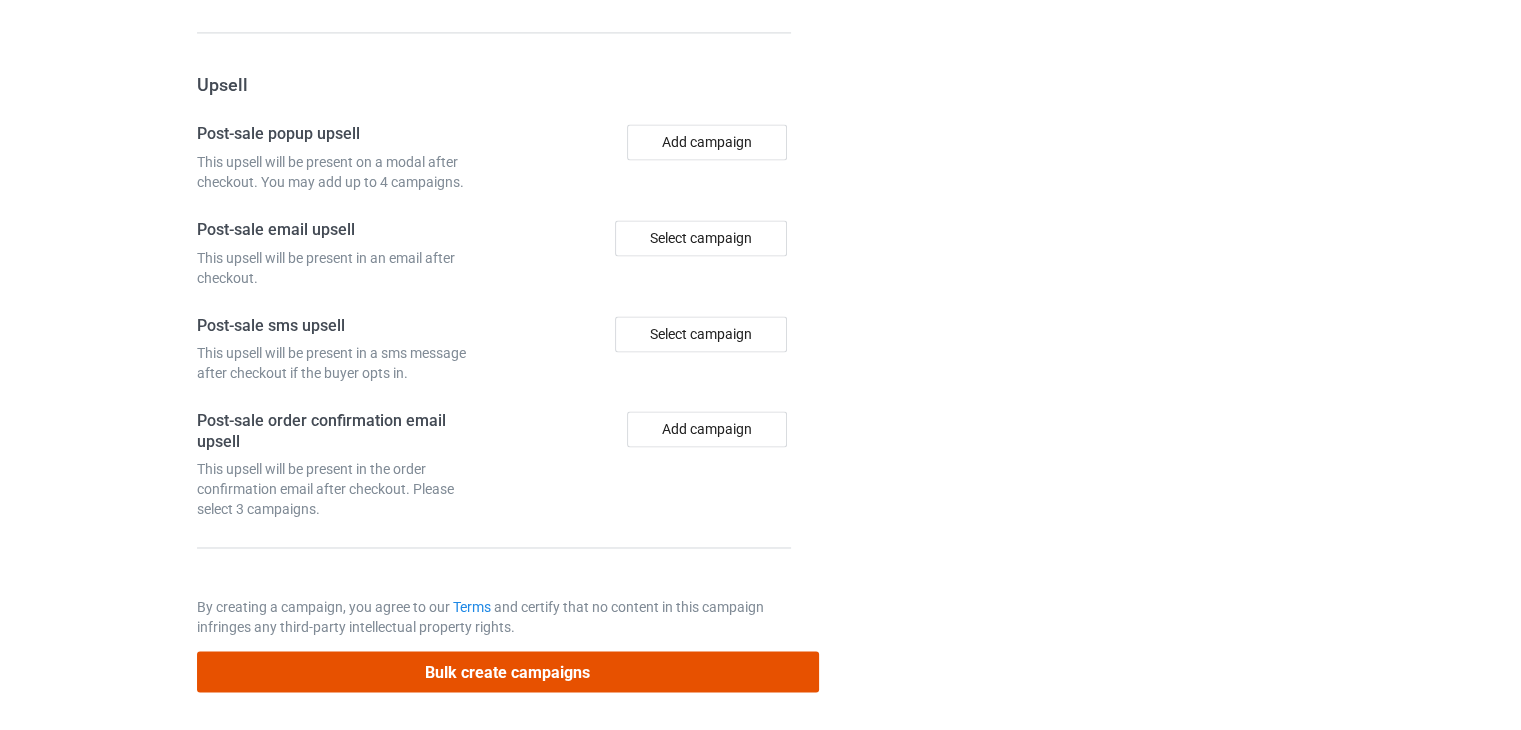click on "Bulk create campaigns" at bounding box center [508, 671] 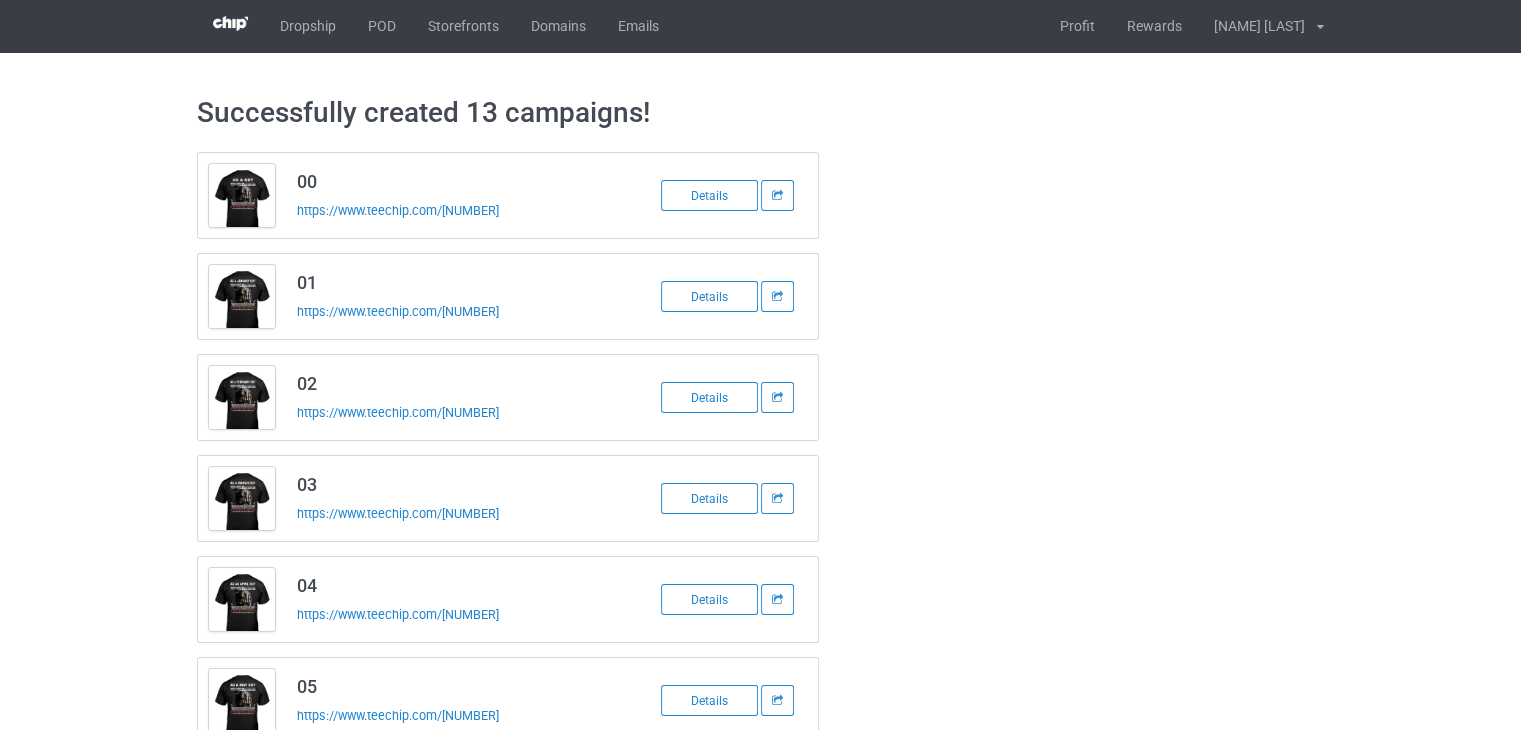 scroll, scrollTop: 0, scrollLeft: 0, axis: both 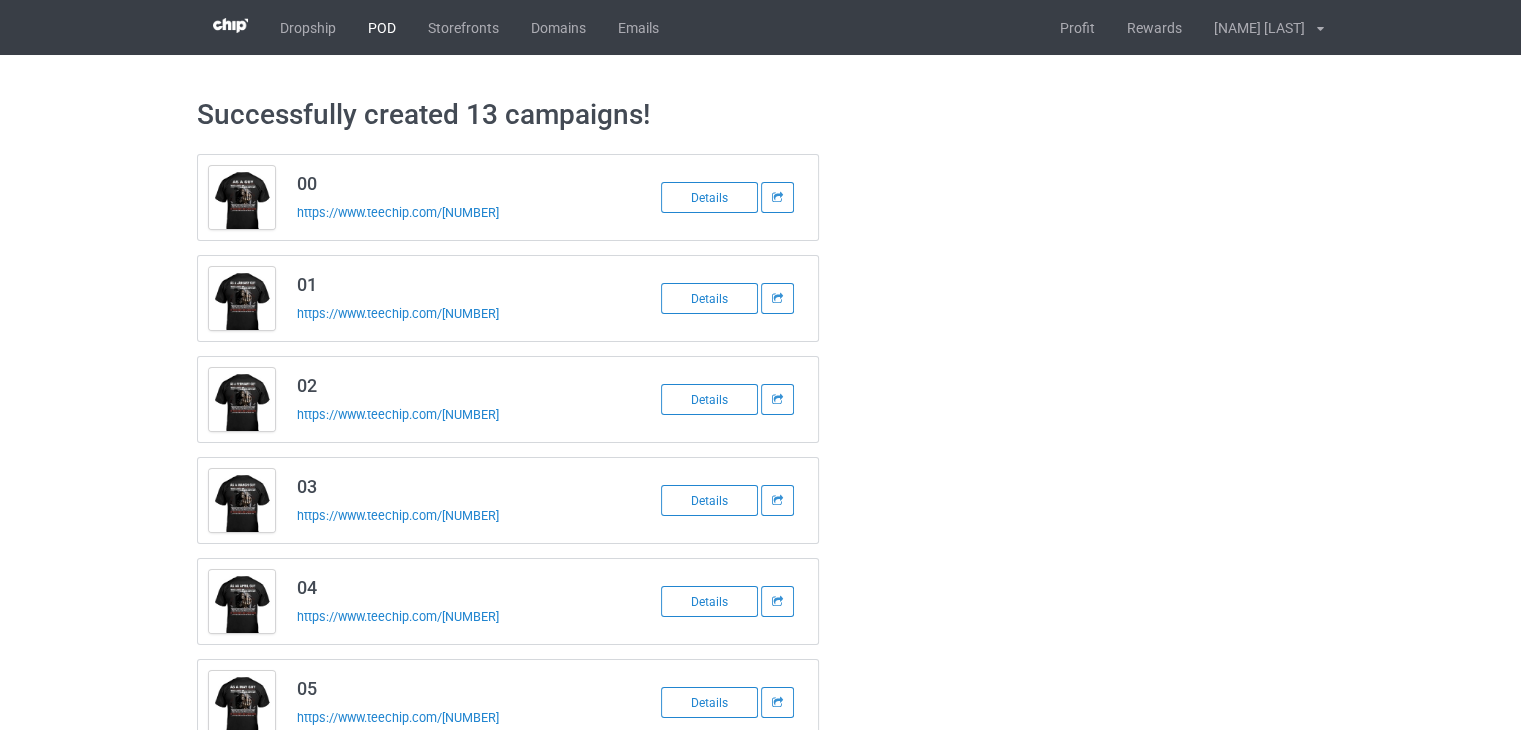 click on "POD" at bounding box center (382, 27) 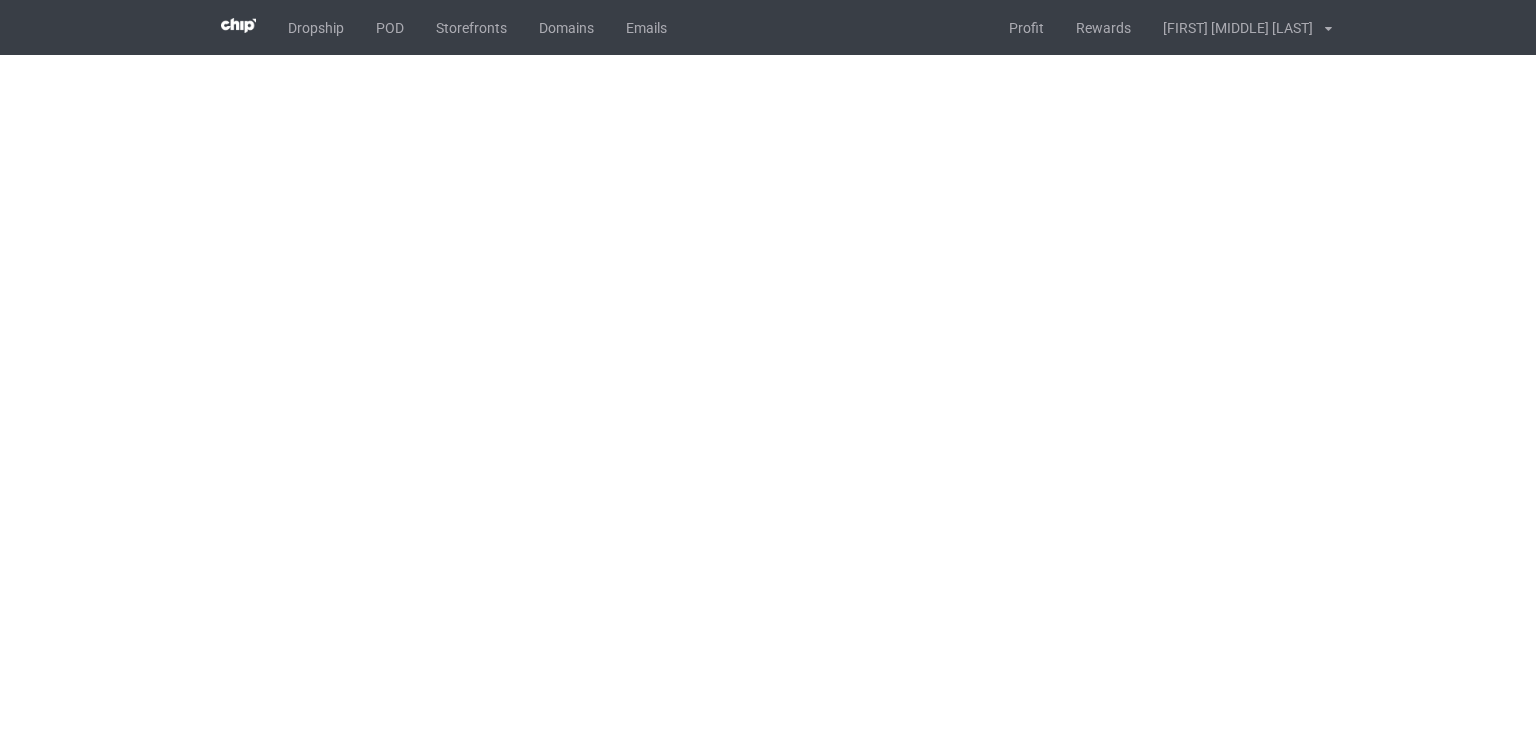 scroll, scrollTop: 0, scrollLeft: 0, axis: both 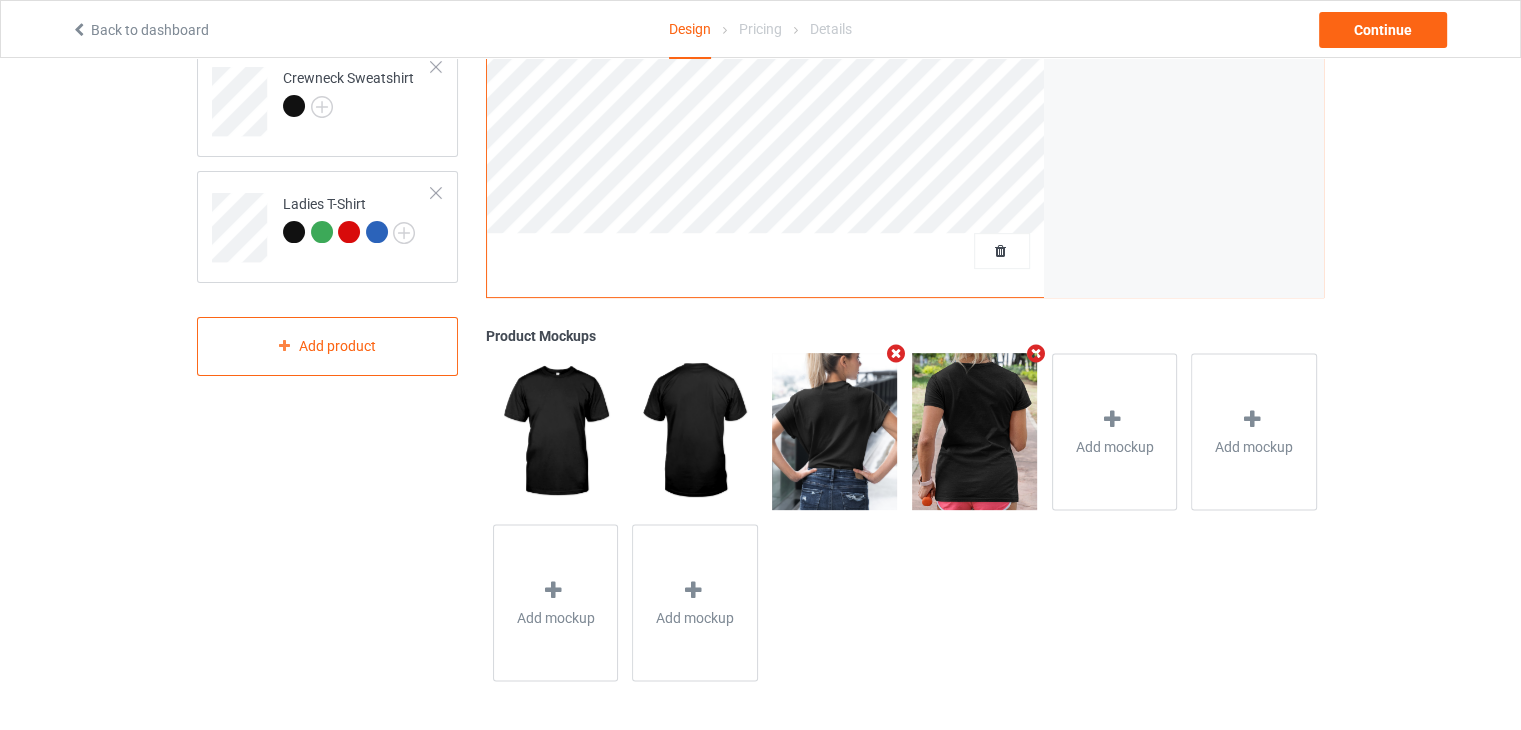 click at bounding box center (834, 431) 